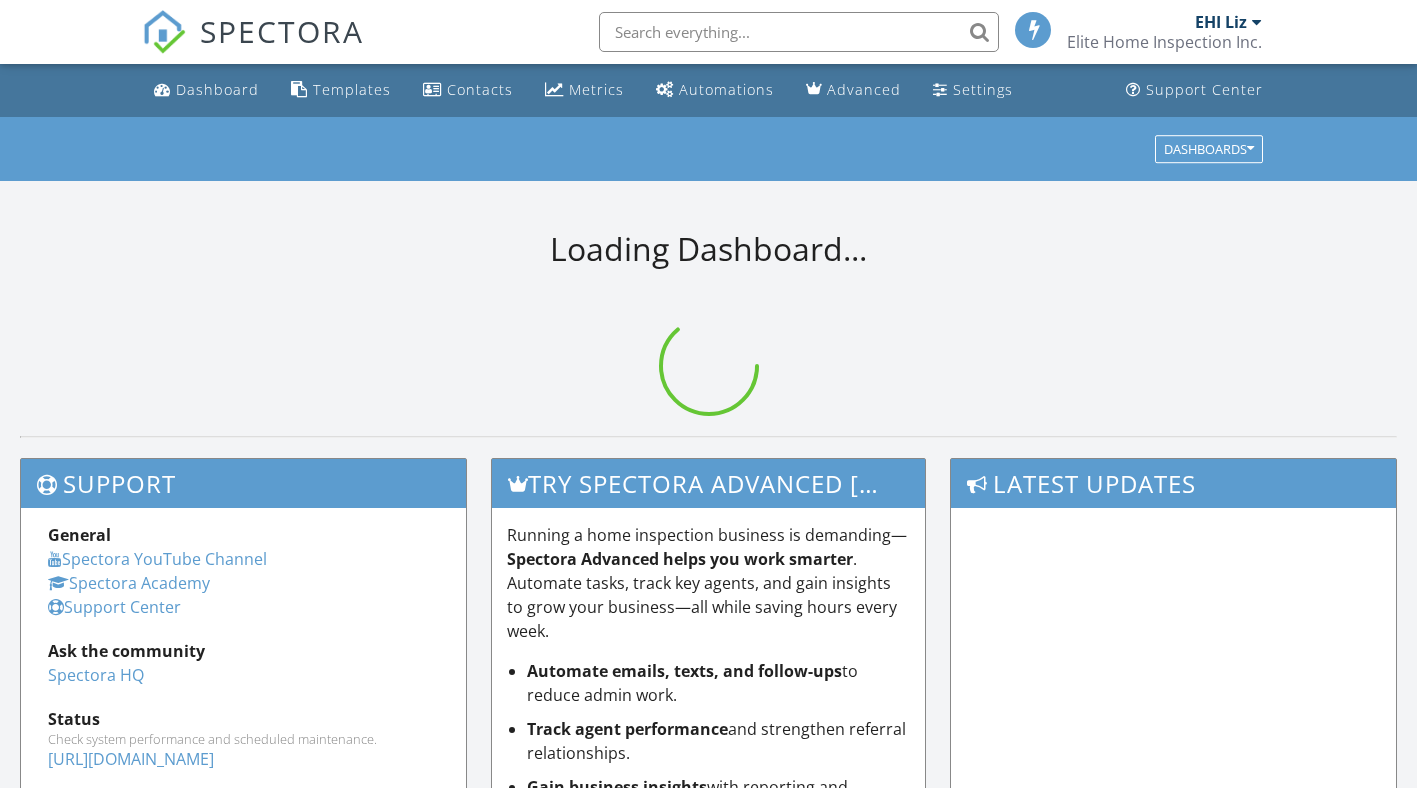 scroll, scrollTop: 0, scrollLeft: 0, axis: both 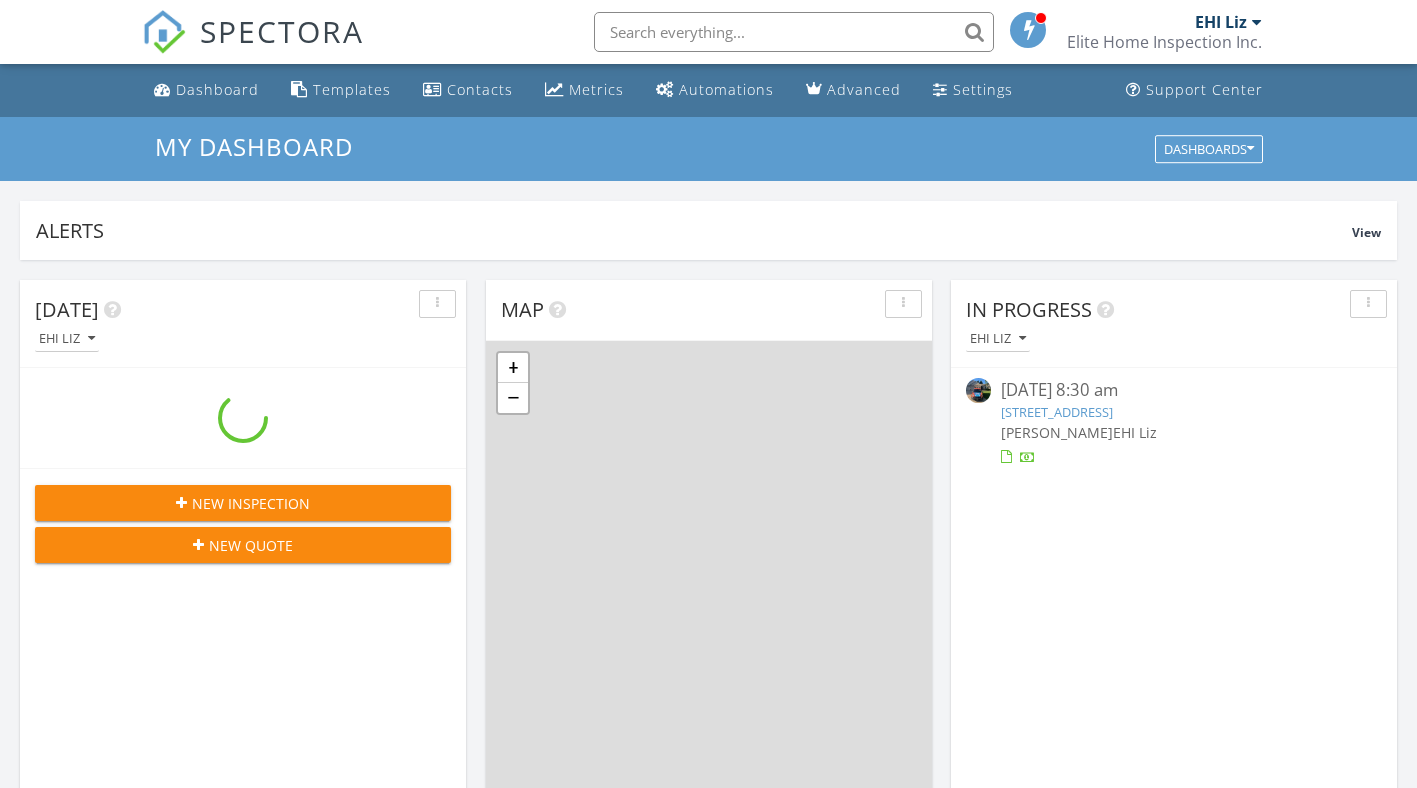 click on "Dashboard" at bounding box center (217, 89) 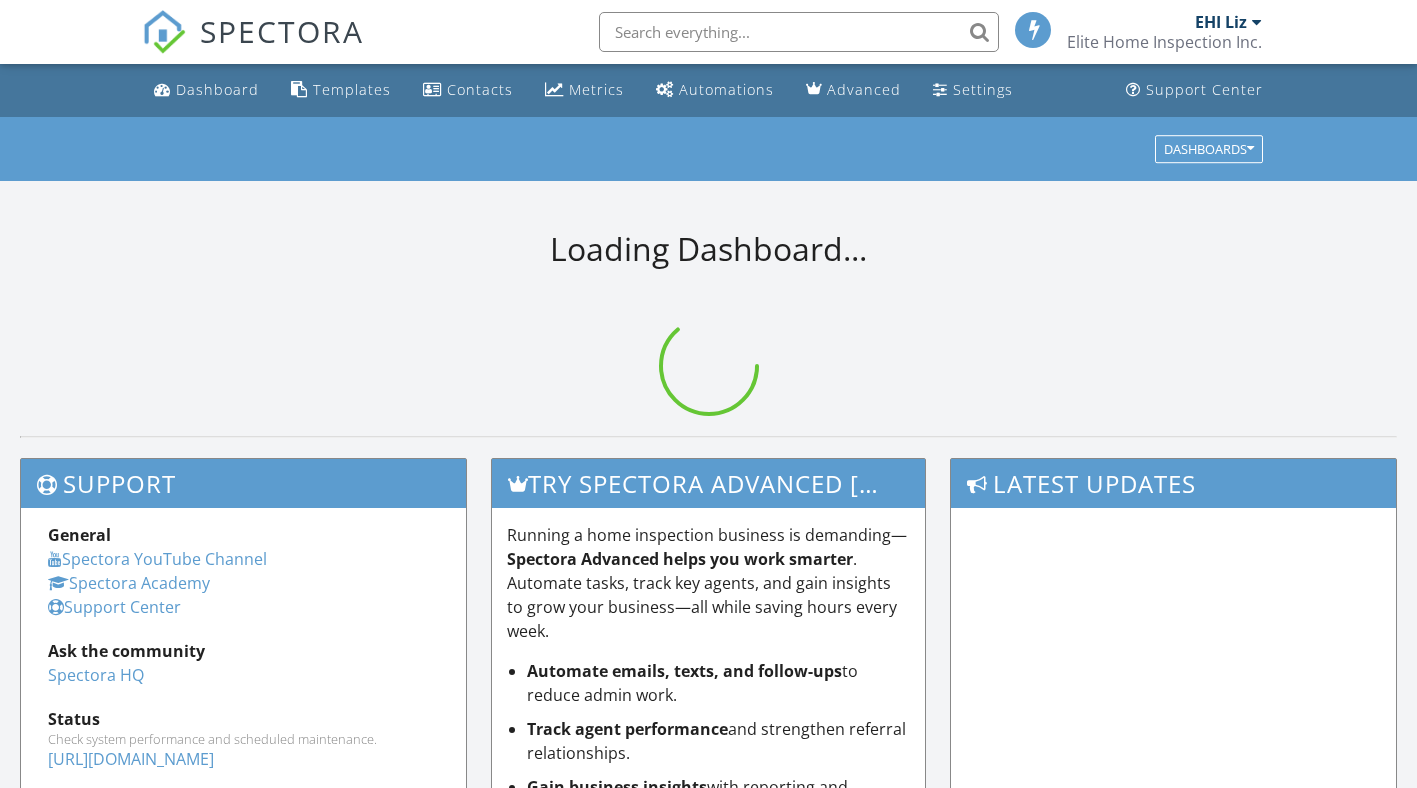 scroll, scrollTop: 0, scrollLeft: 0, axis: both 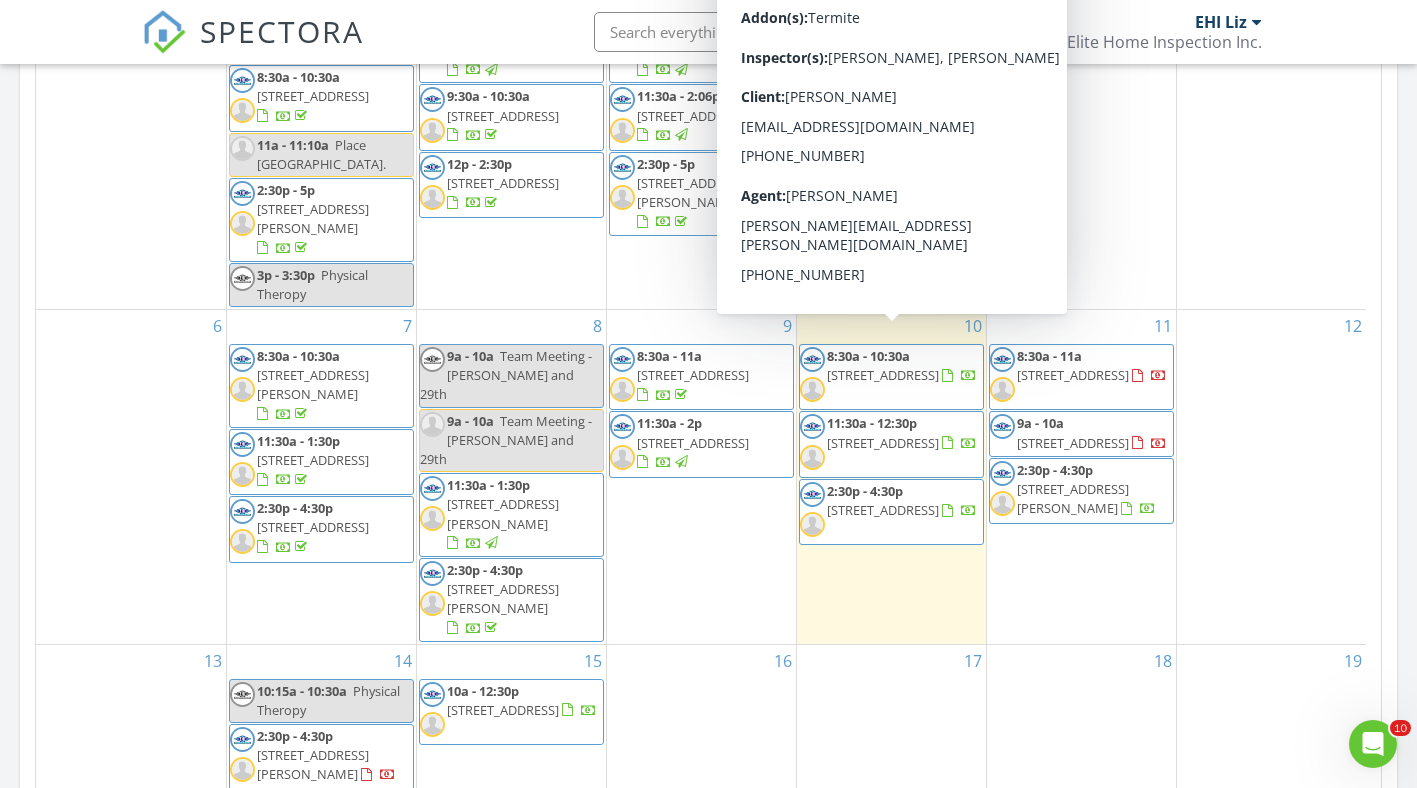 click on "841 Cedarbrook Rd, Derby 67037" at bounding box center (883, 375) 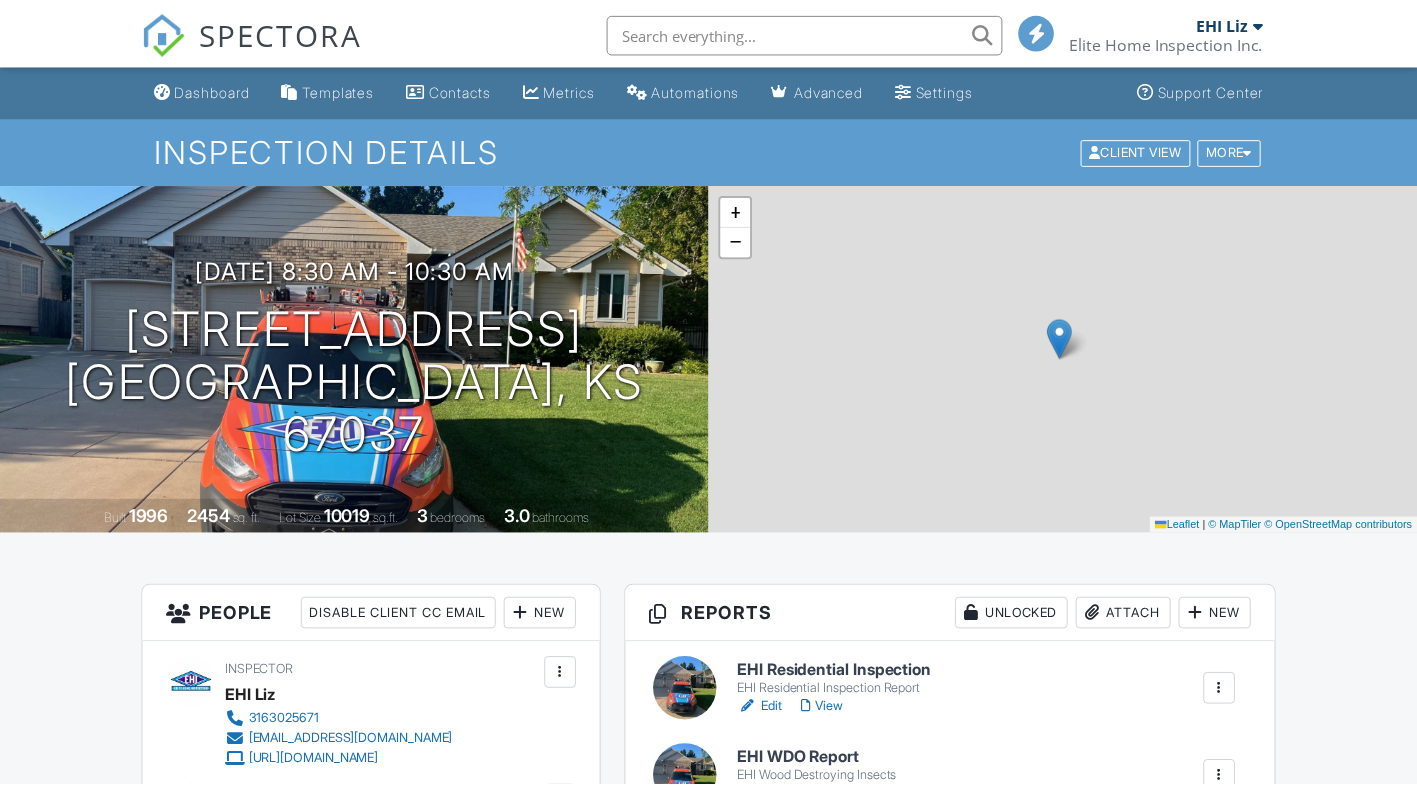 scroll, scrollTop: 0, scrollLeft: 0, axis: both 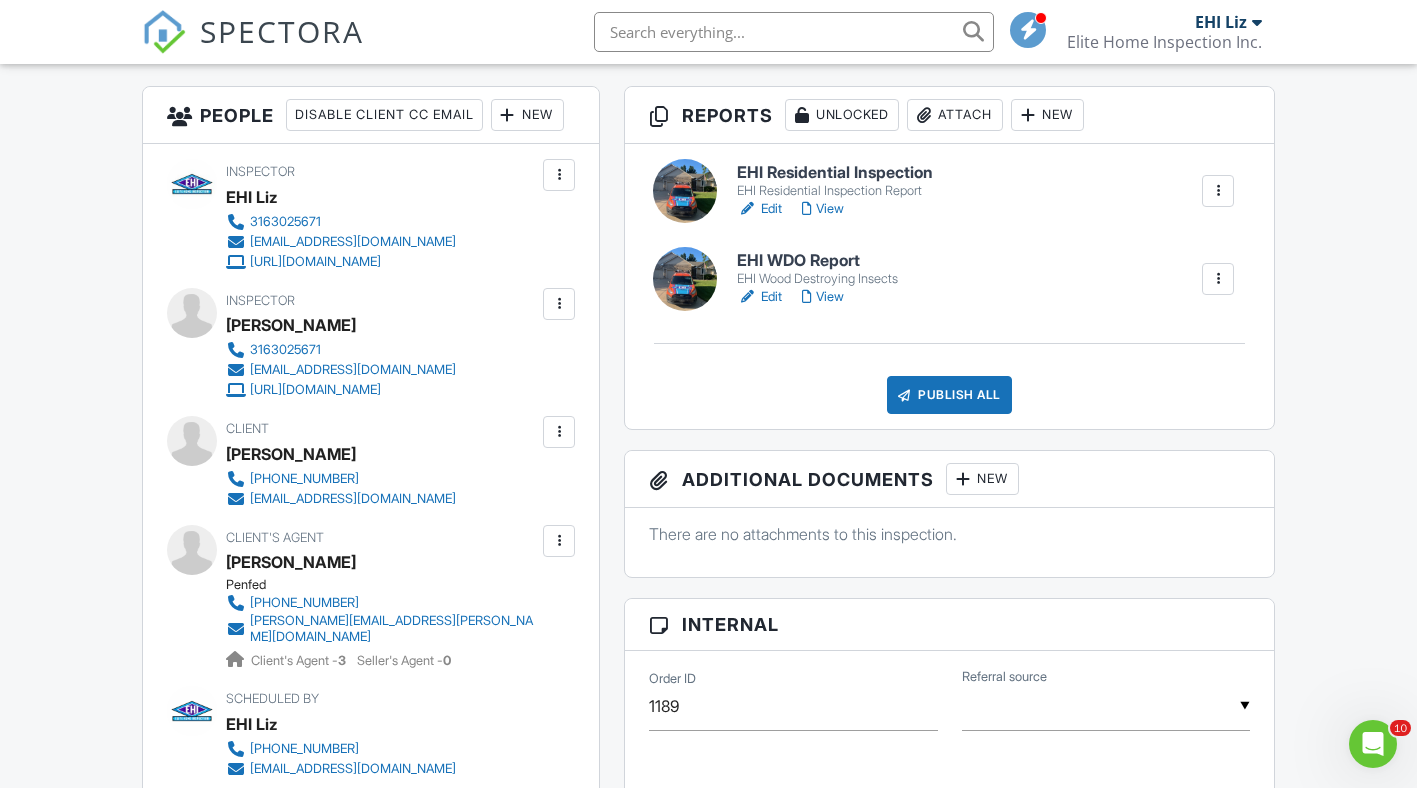 click on "EHI WDO Report" at bounding box center (817, 261) 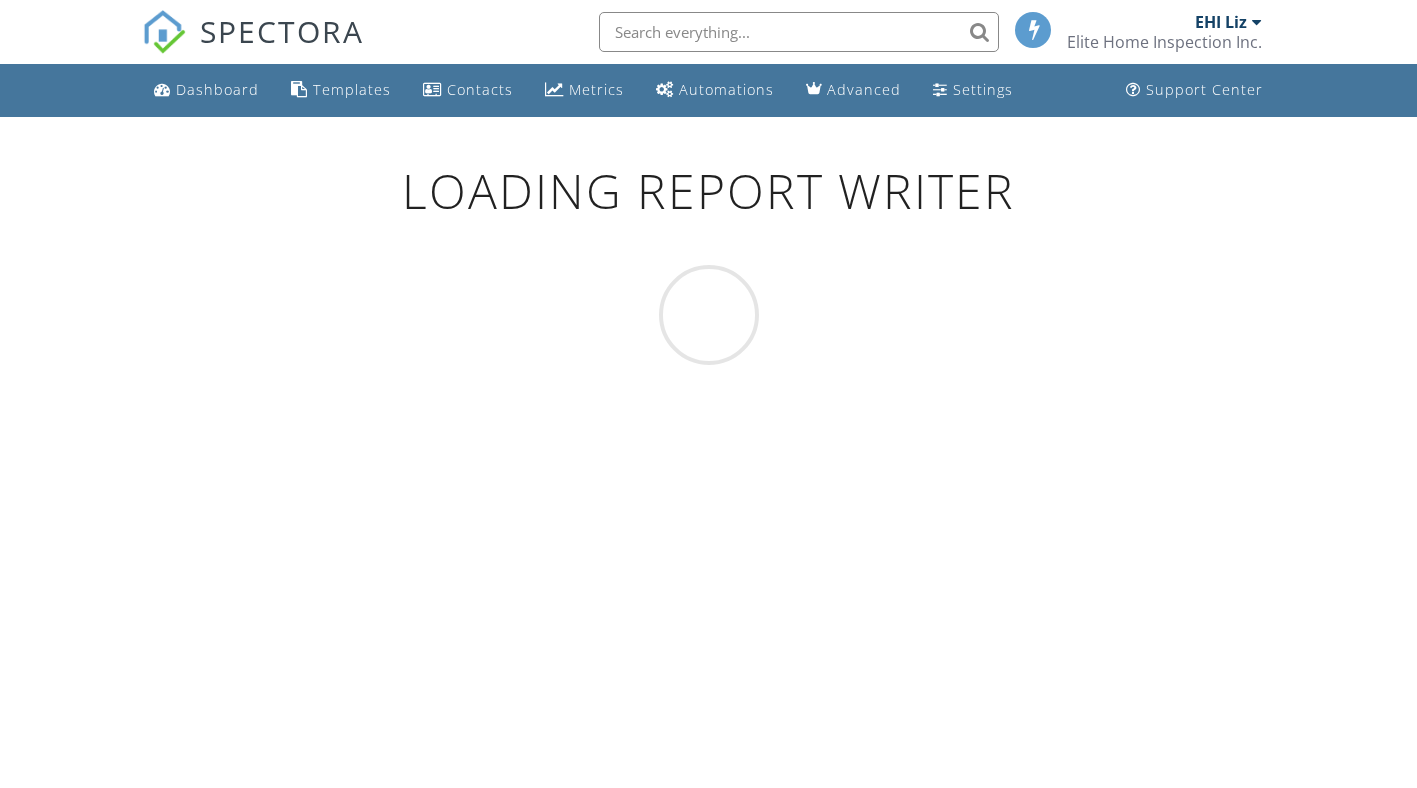 scroll, scrollTop: 0, scrollLeft: 0, axis: both 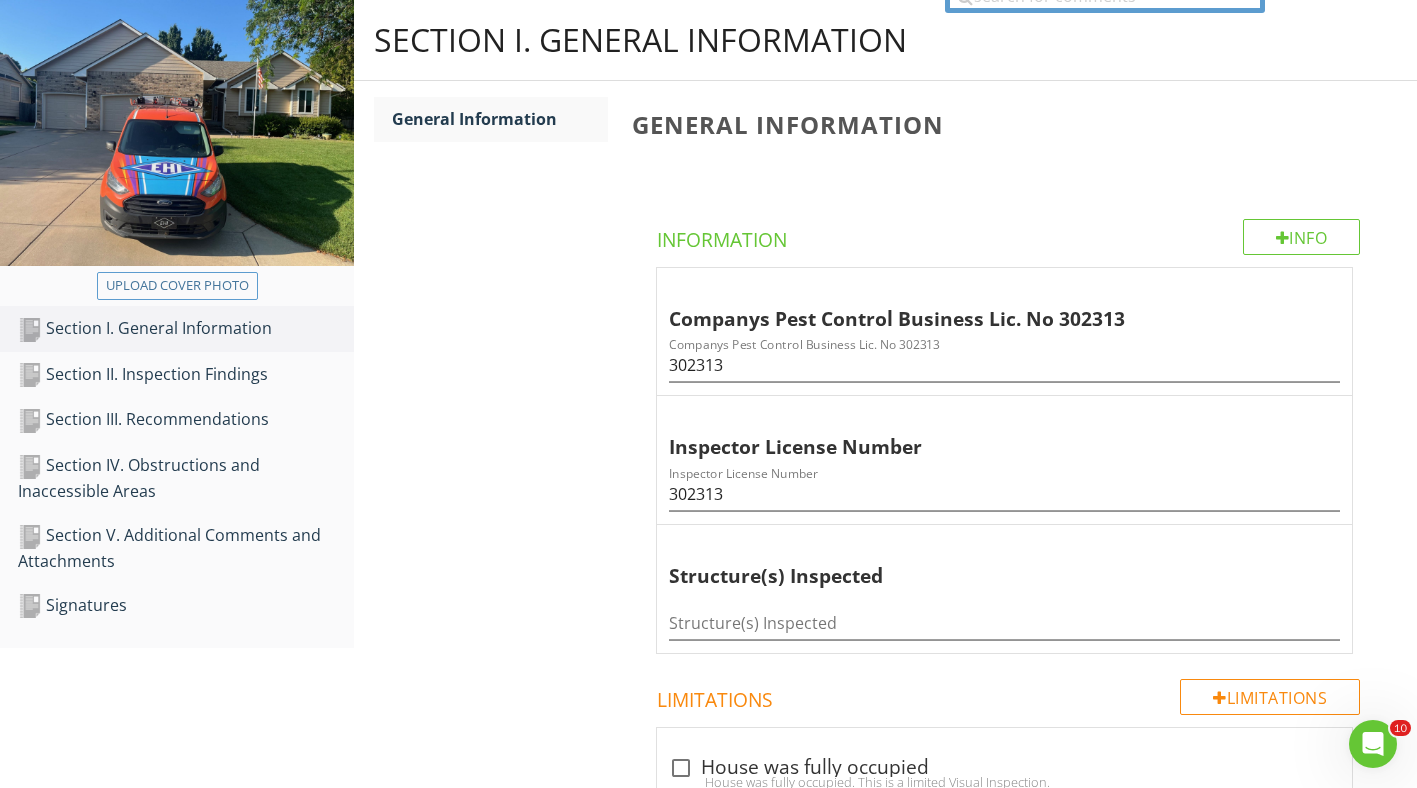 click on "Section I. General Information" at bounding box center (186, 329) 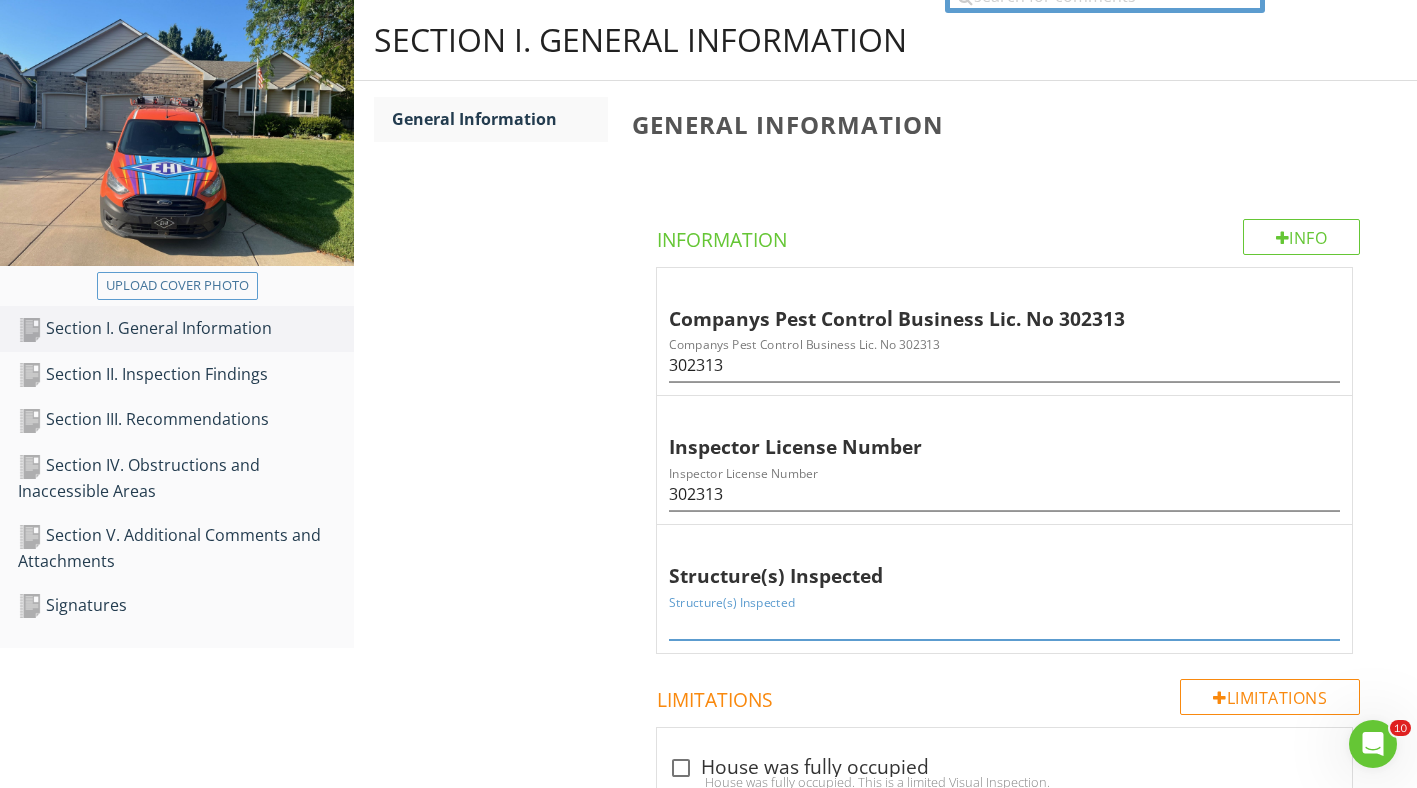 click at bounding box center (1004, 623) 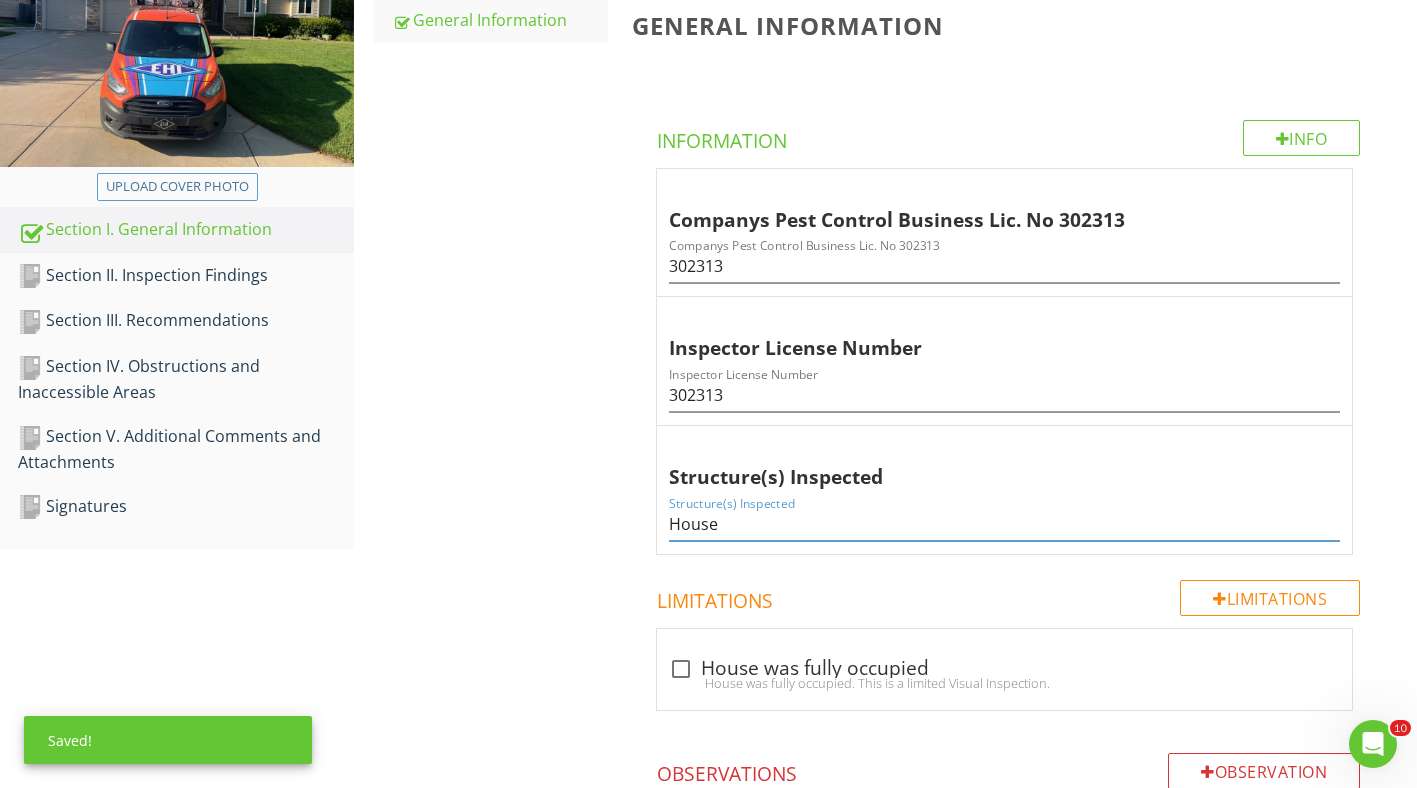 scroll, scrollTop: 462, scrollLeft: 0, axis: vertical 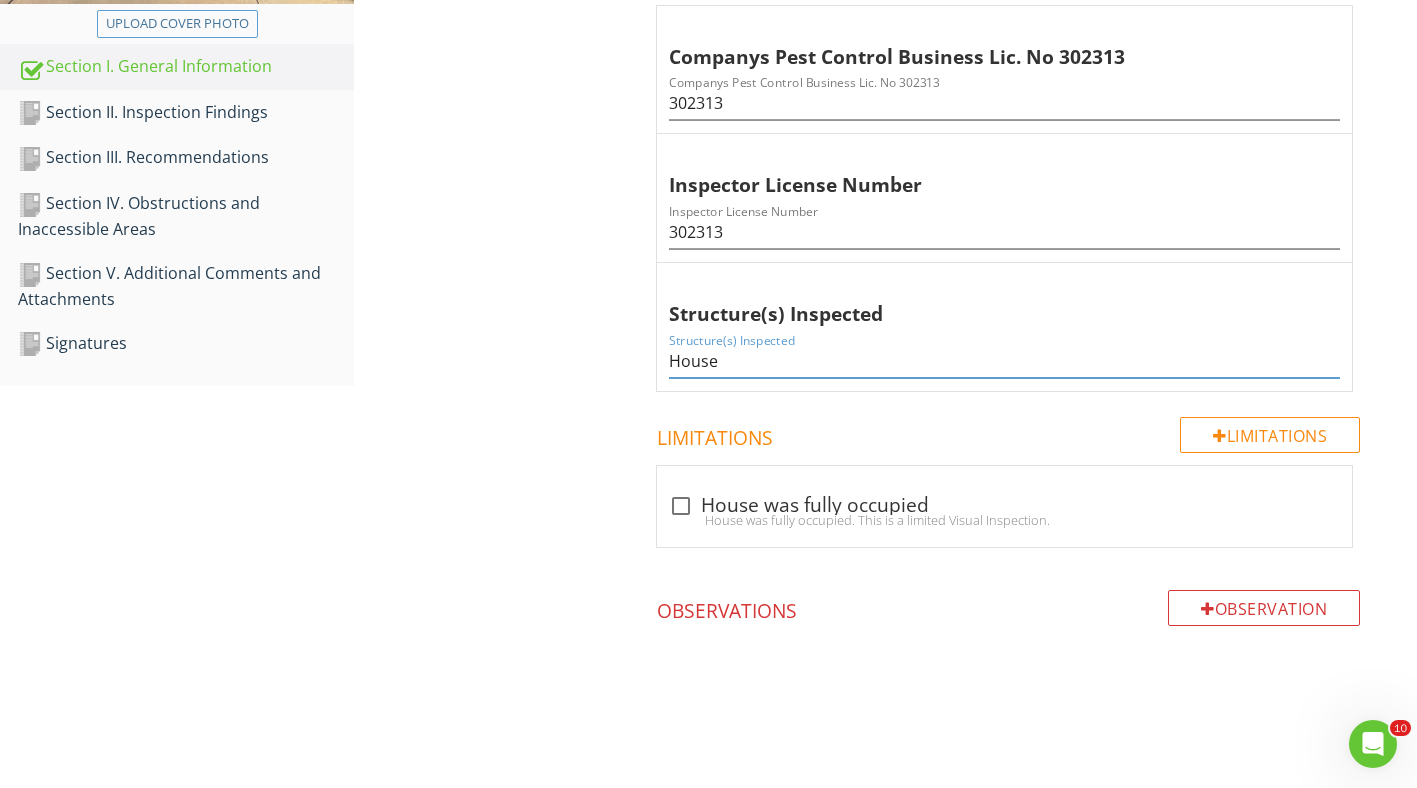 type on "House" 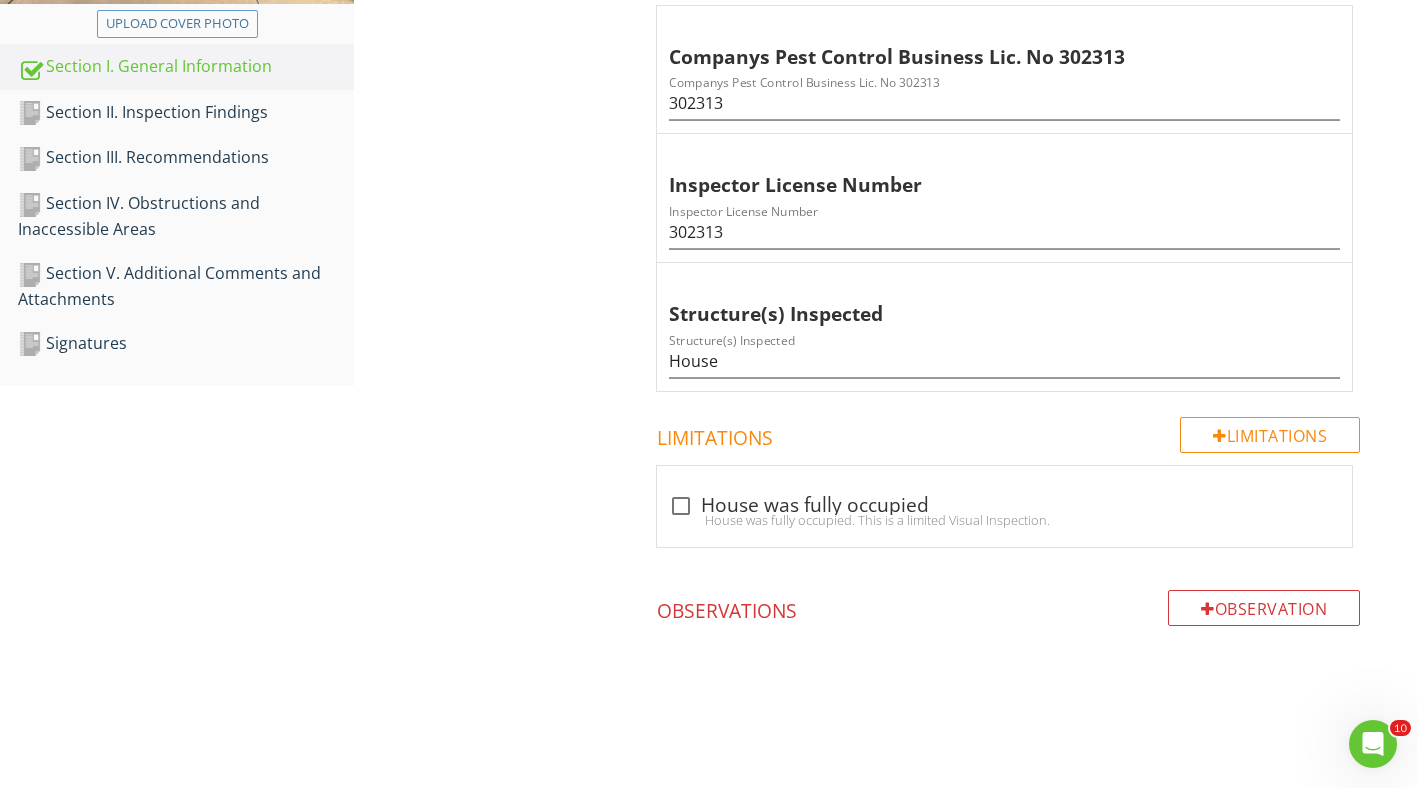 click on "Section II. Inspection Findings" at bounding box center [186, 113] 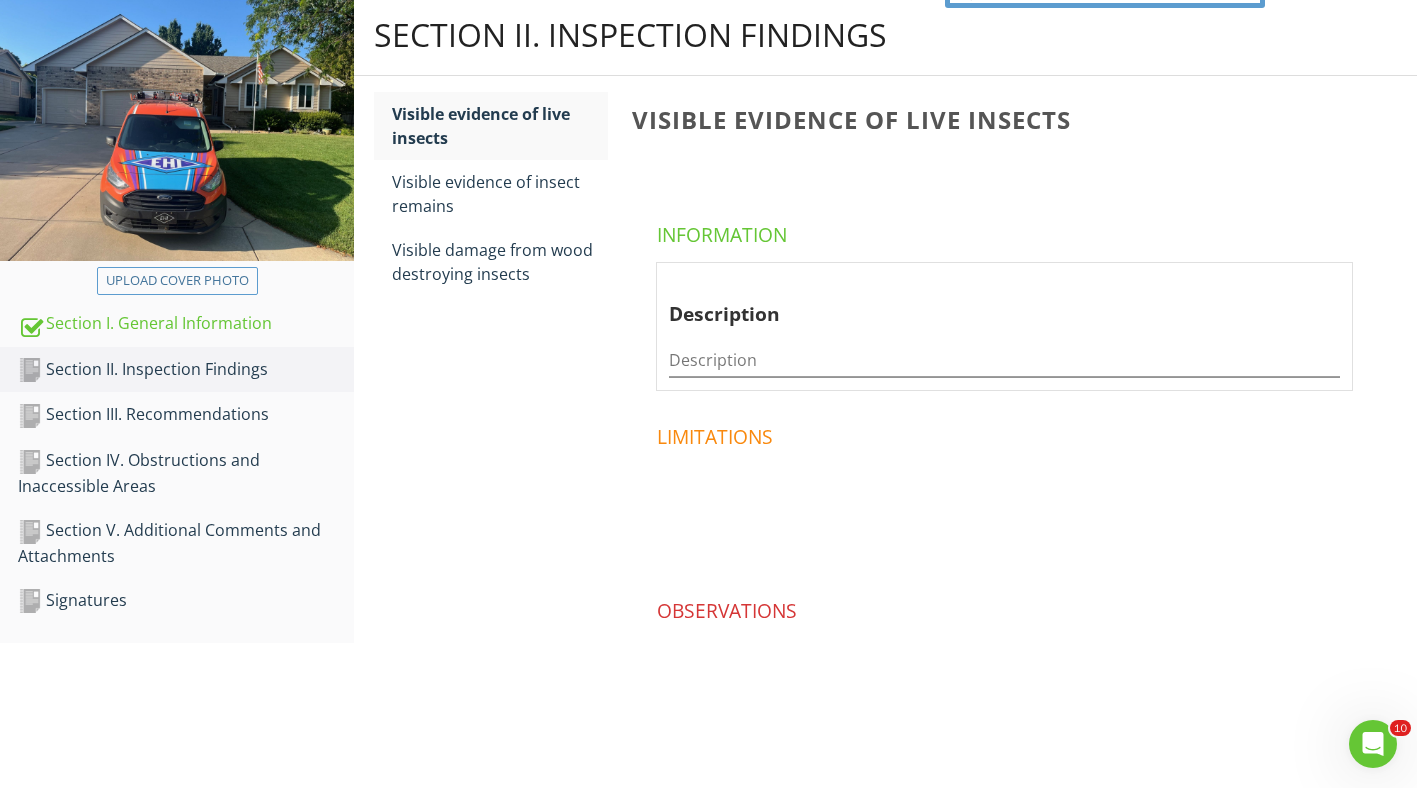 scroll, scrollTop: 204, scrollLeft: 0, axis: vertical 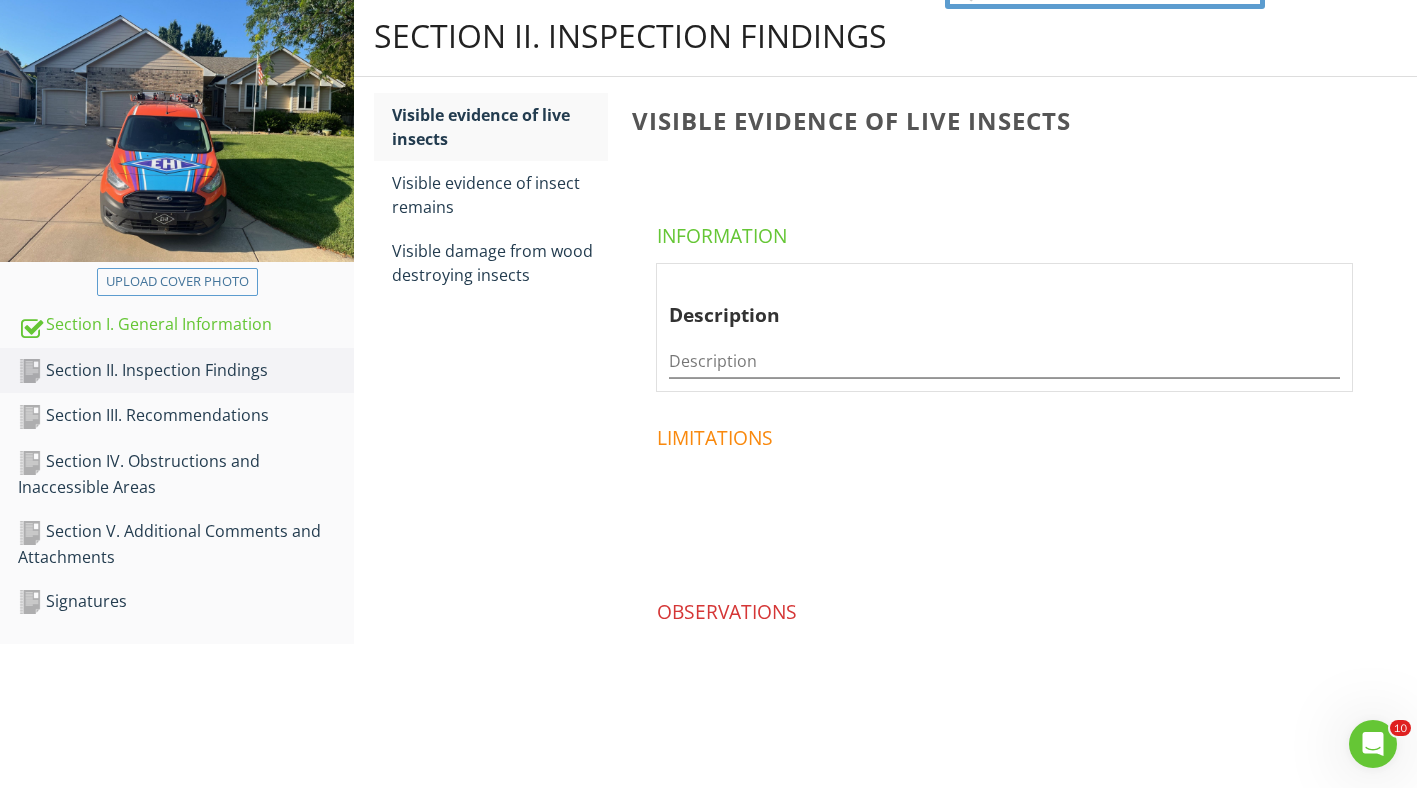 click on "Section III. Recommendations" at bounding box center [186, 416] 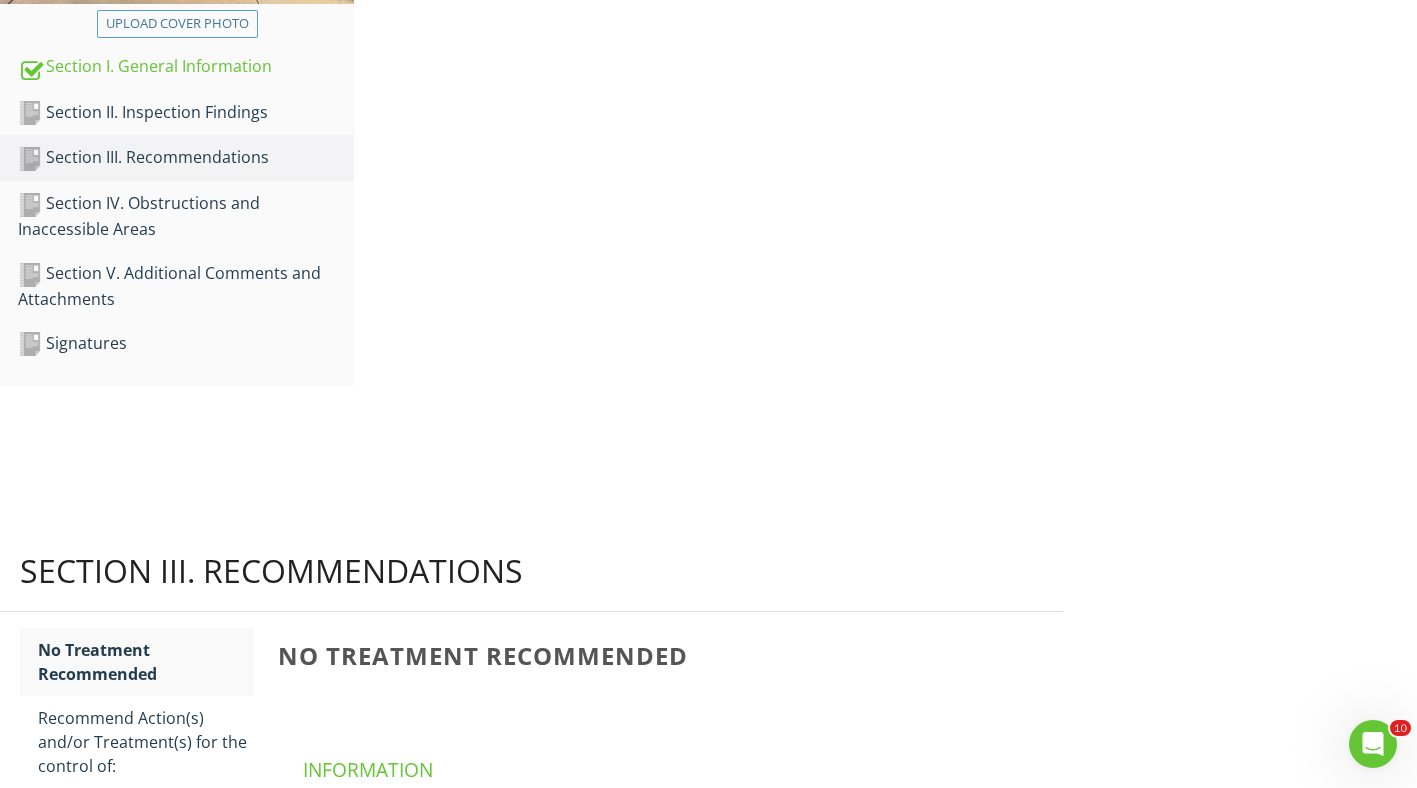 scroll, scrollTop: 270, scrollLeft: 0, axis: vertical 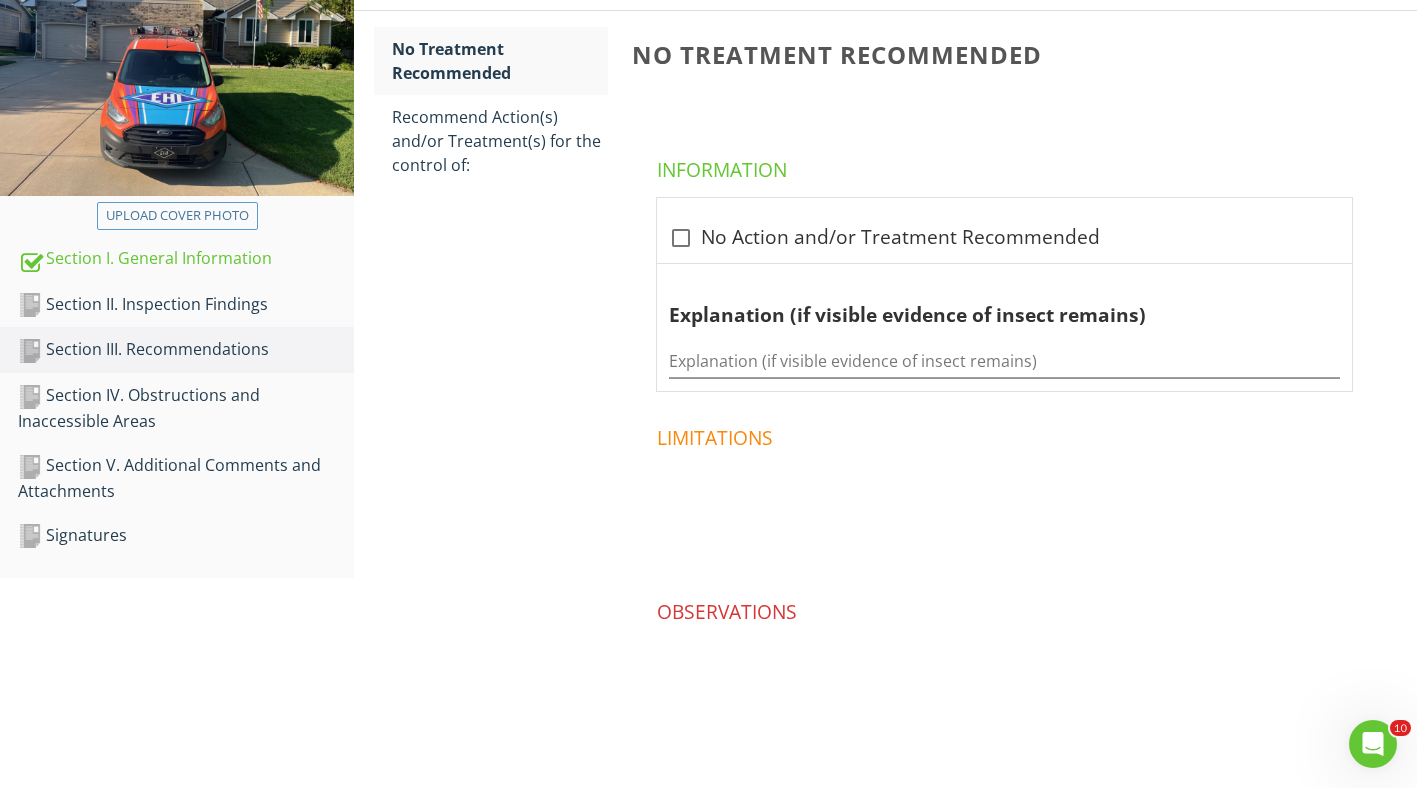 click on "Section V. Additional Comments and Attachments" at bounding box center (186, 478) 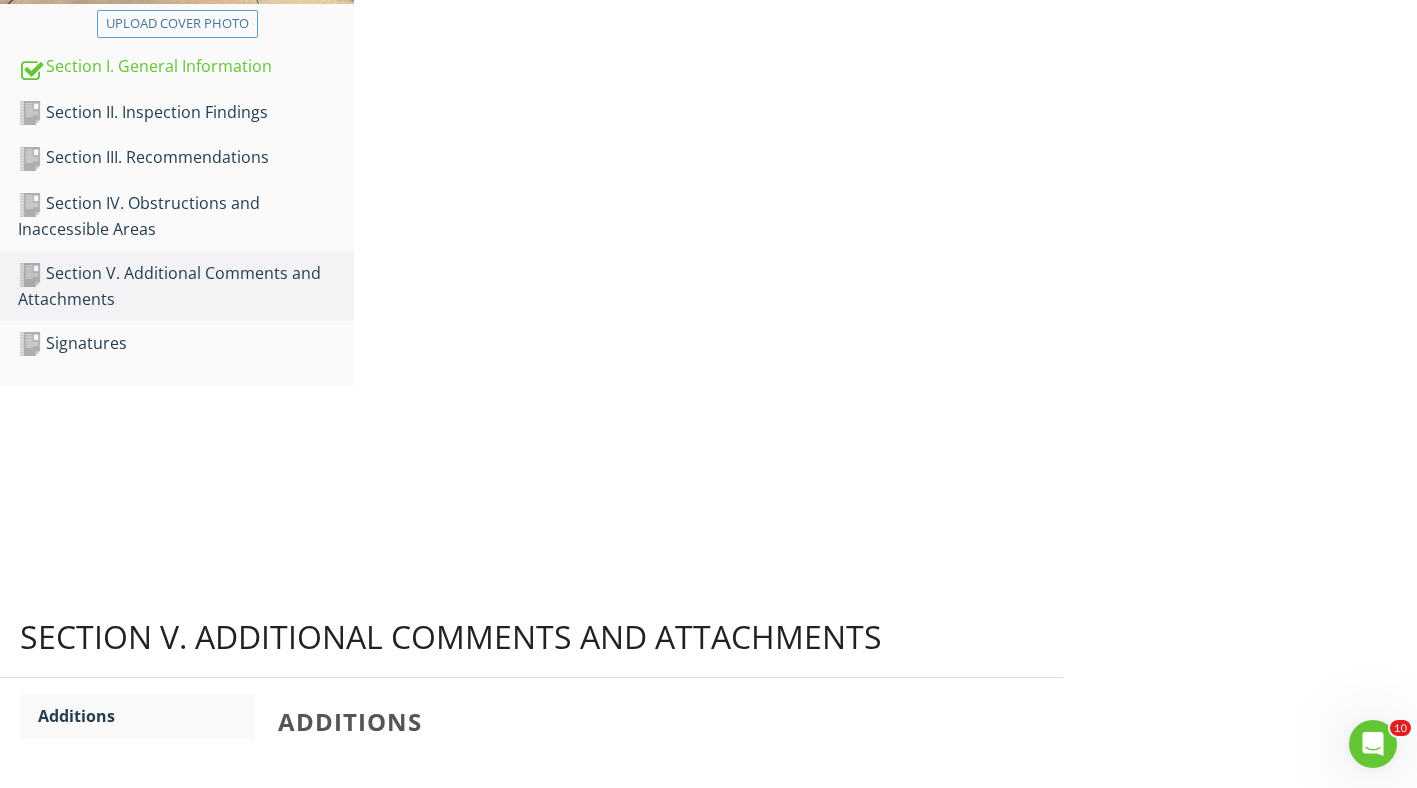 scroll, scrollTop: 333, scrollLeft: 0, axis: vertical 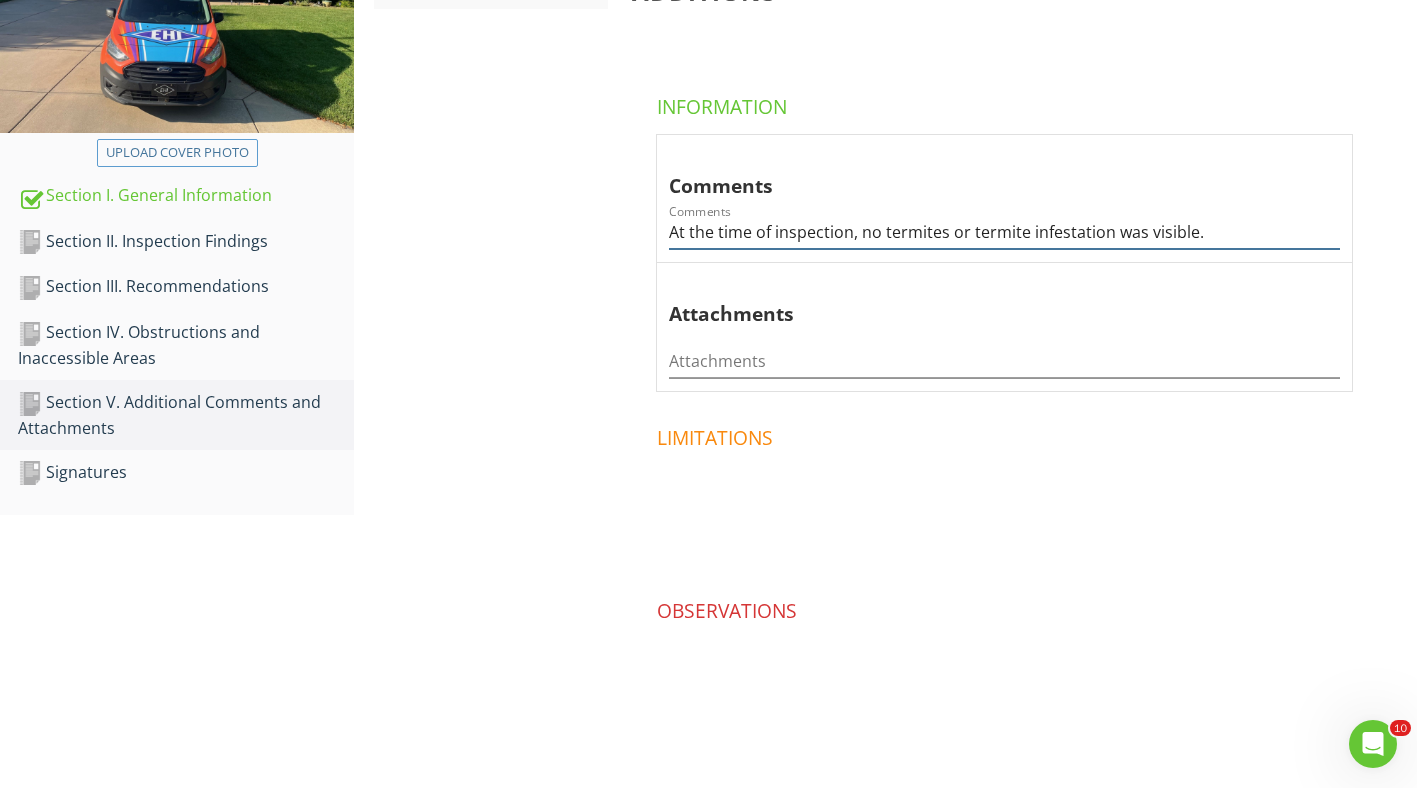 click on "At the time of inspection, no termites or termite infestation was visible." at bounding box center (1004, 232) 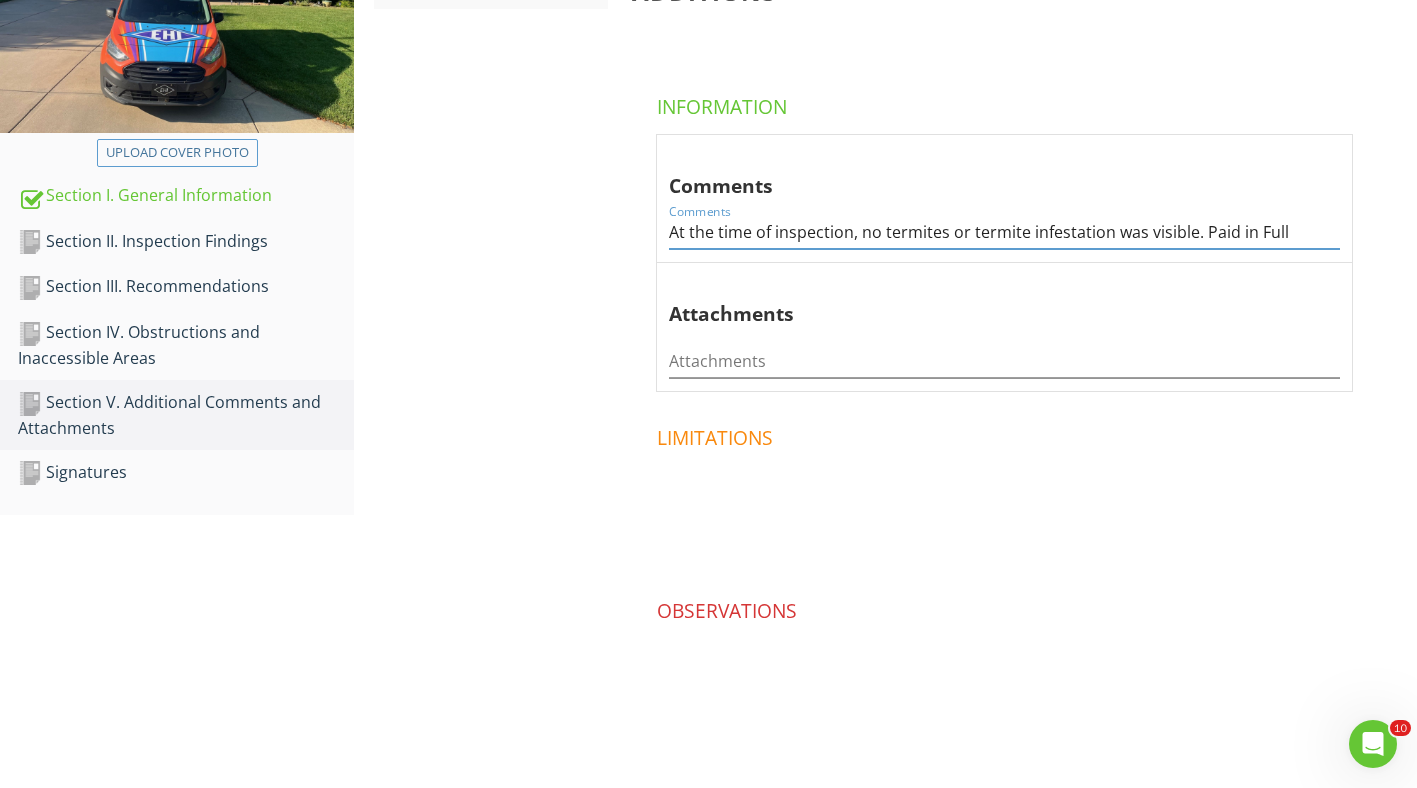 type on "At the time of inspection, no termites or termite infestation was visible. Paid in Full" 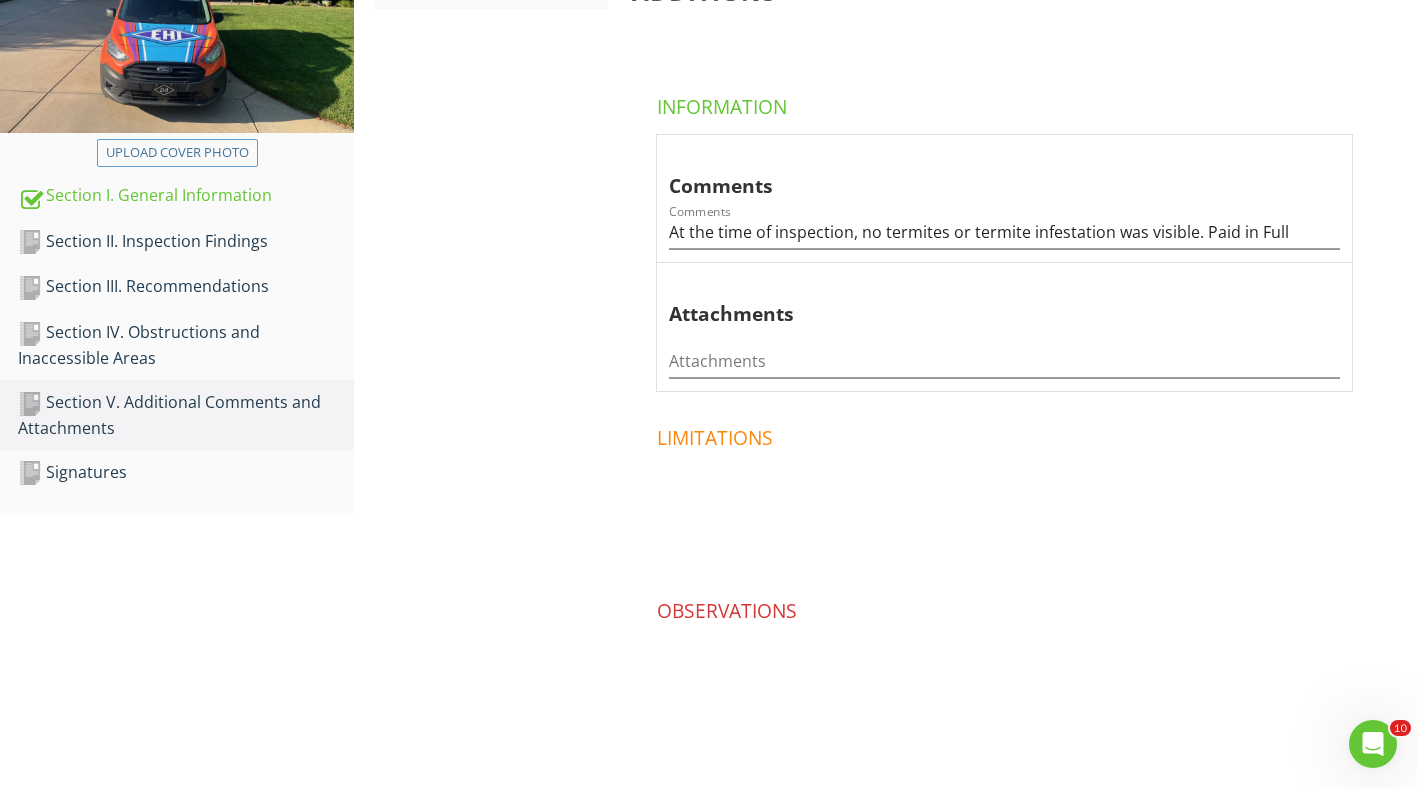 scroll, scrollTop: 133, scrollLeft: 0, axis: vertical 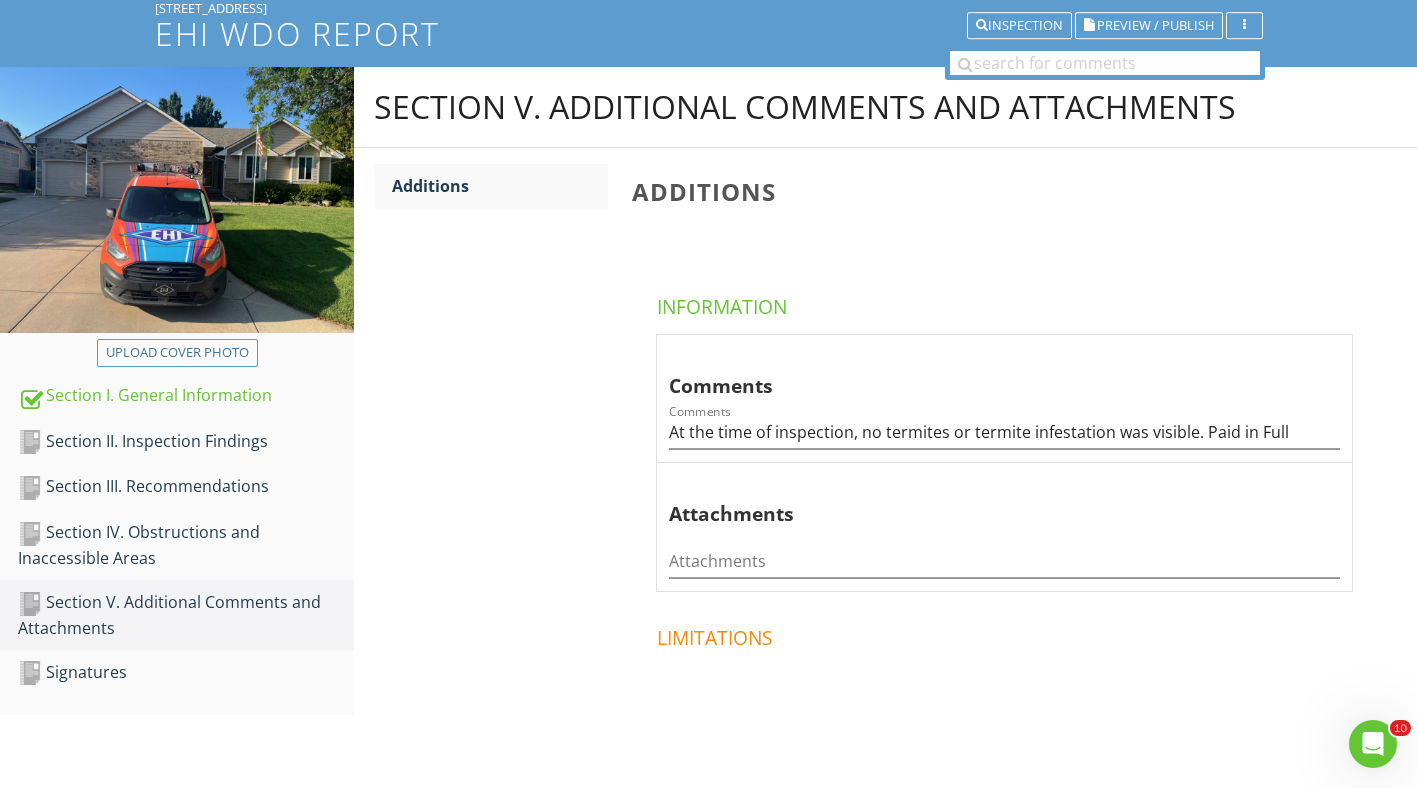 click on "Section IV. Obstructions and Inaccessible Areas" at bounding box center [186, 545] 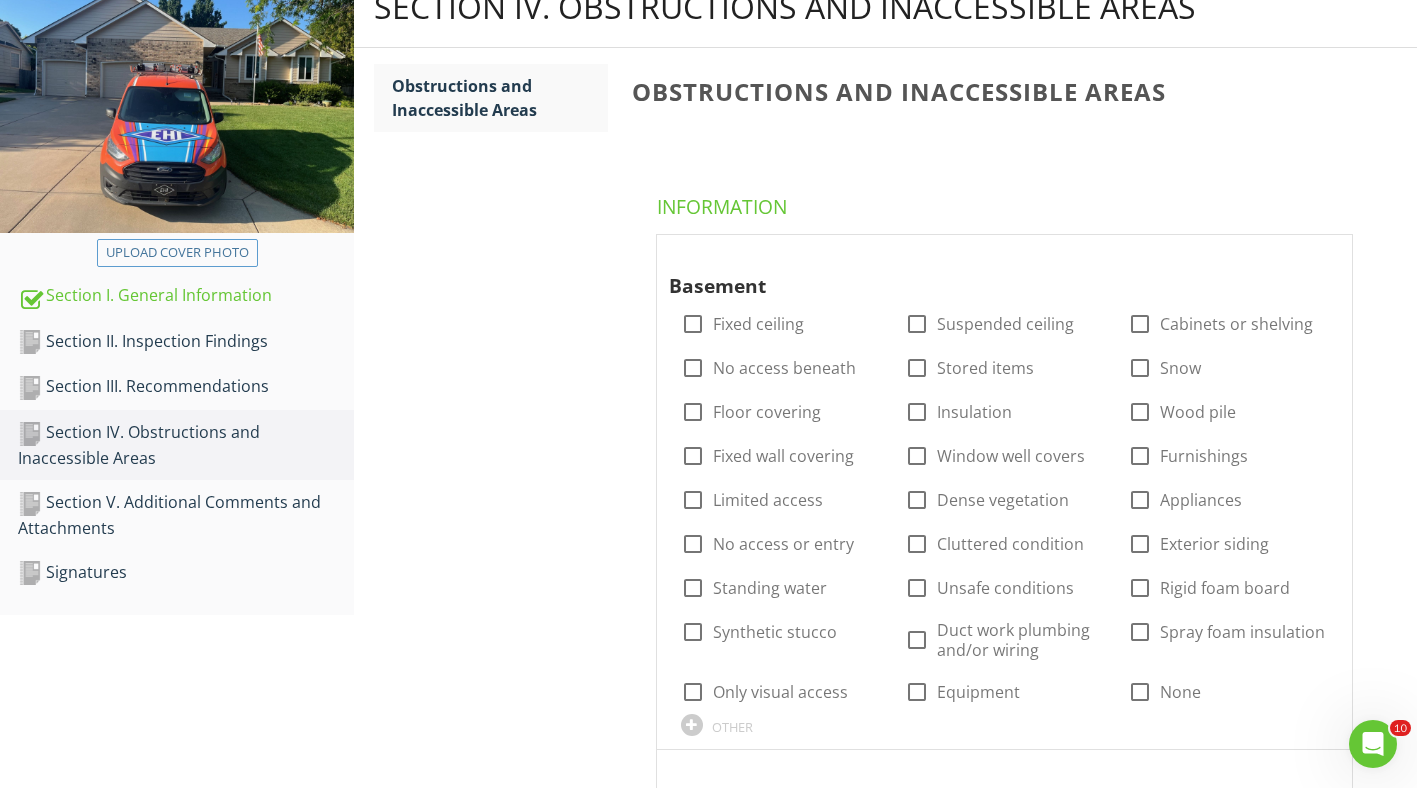 scroll, scrollTop: 333, scrollLeft: 0, axis: vertical 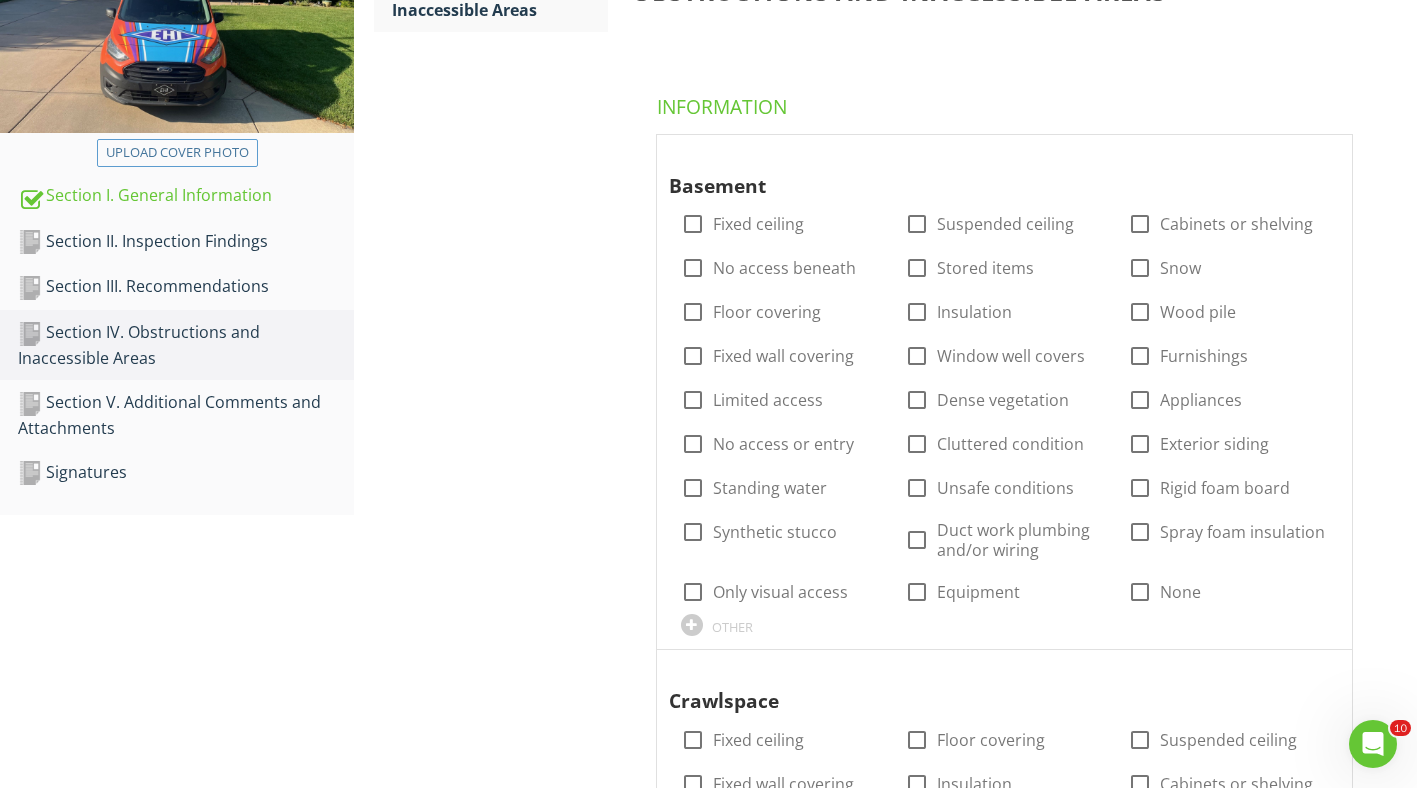 click at bounding box center (693, 224) 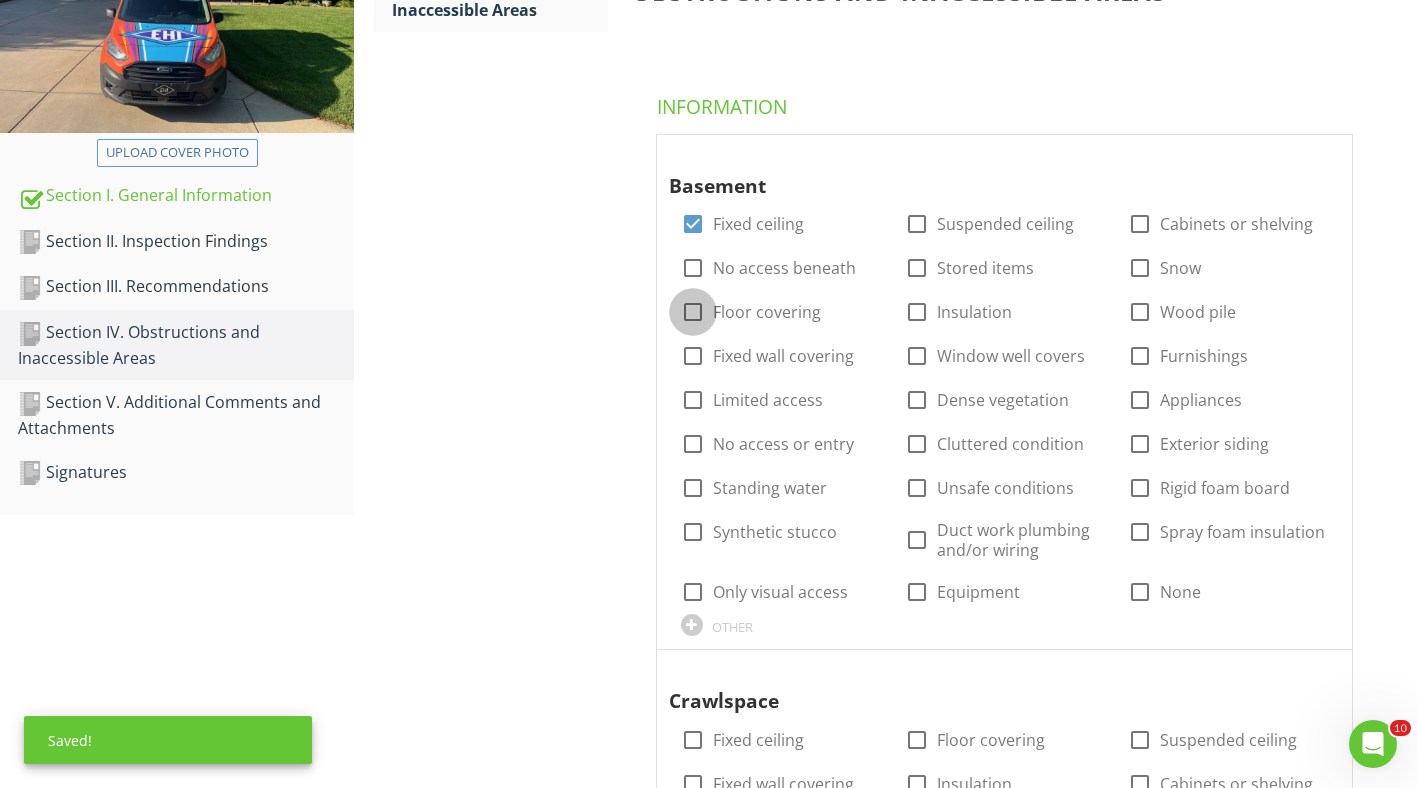 click at bounding box center [693, 312] 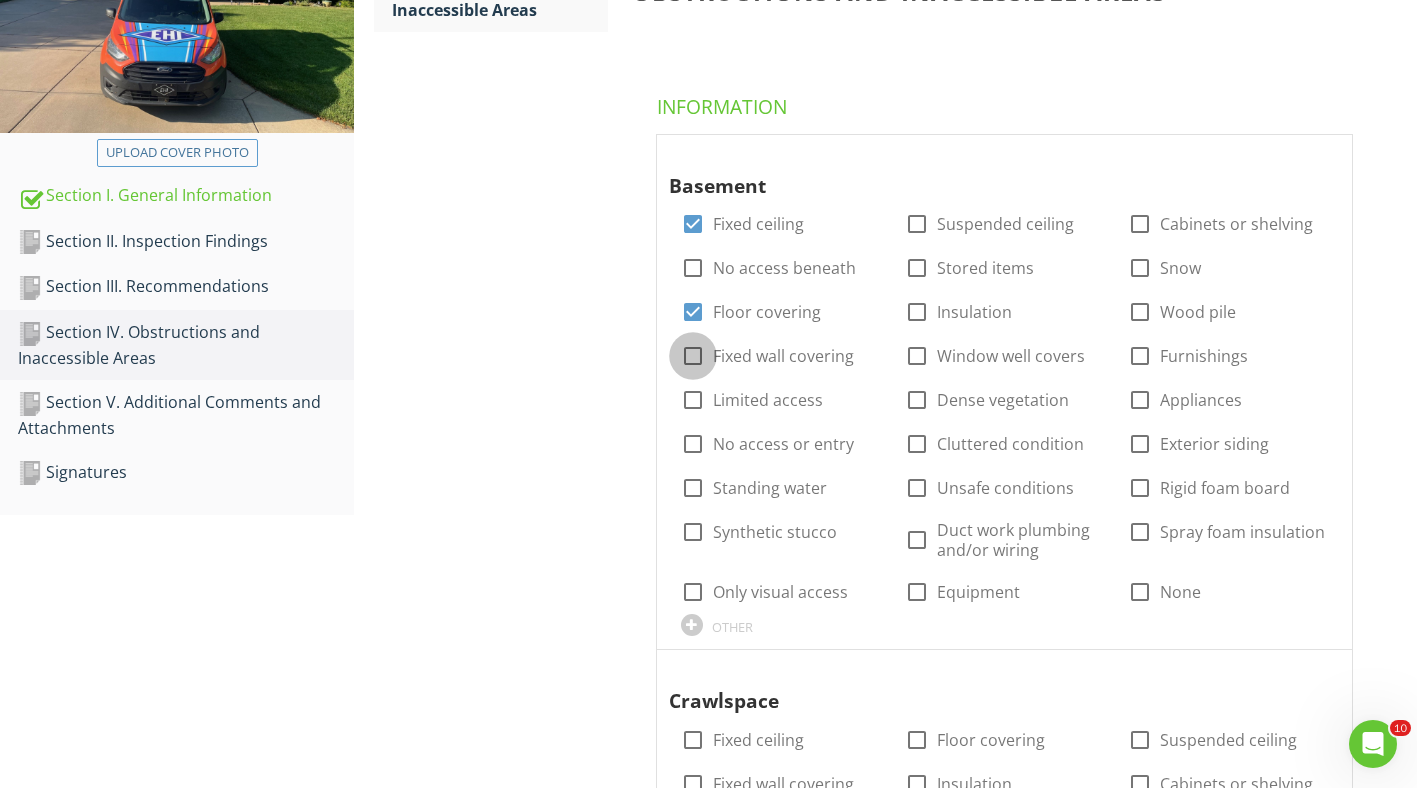 click at bounding box center [693, 356] 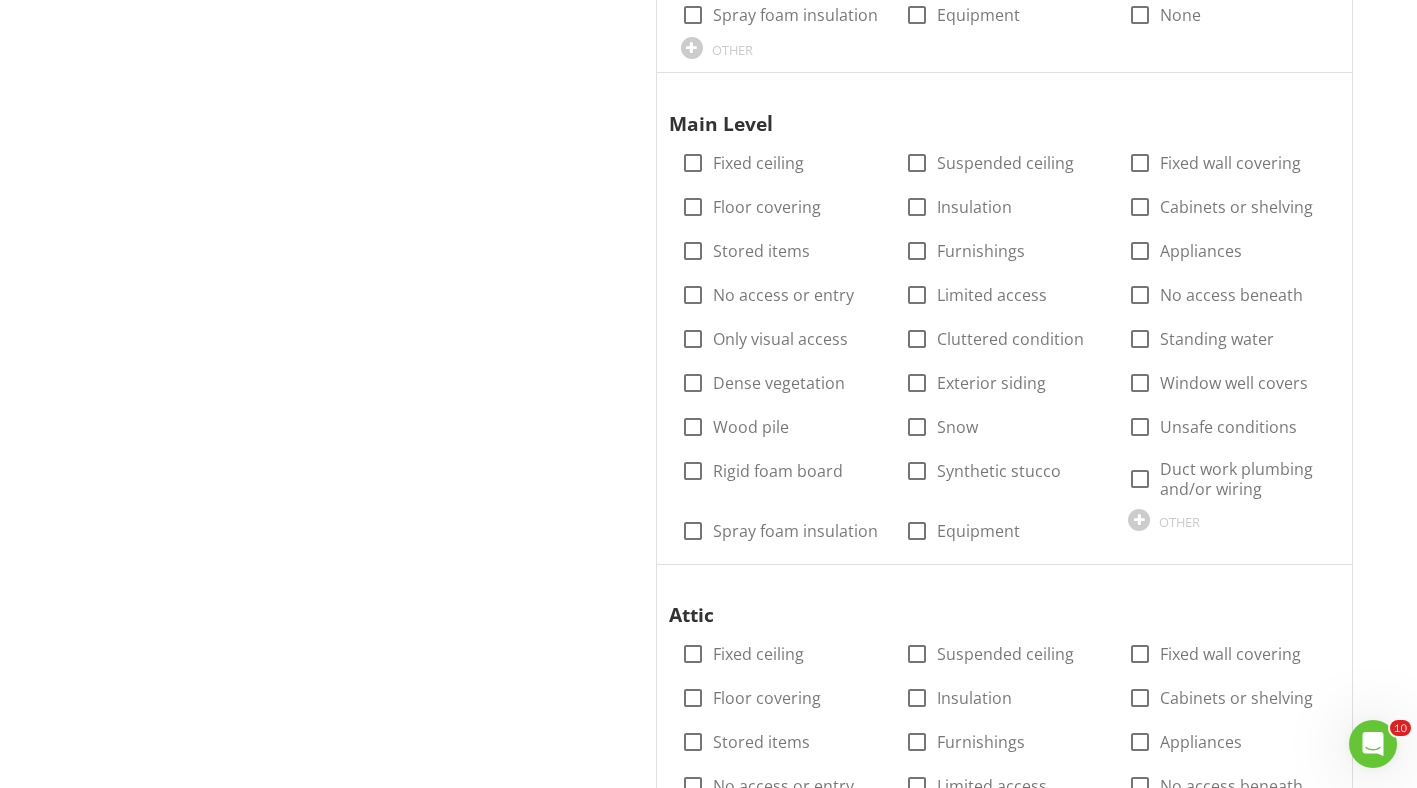 scroll, scrollTop: 1433, scrollLeft: 0, axis: vertical 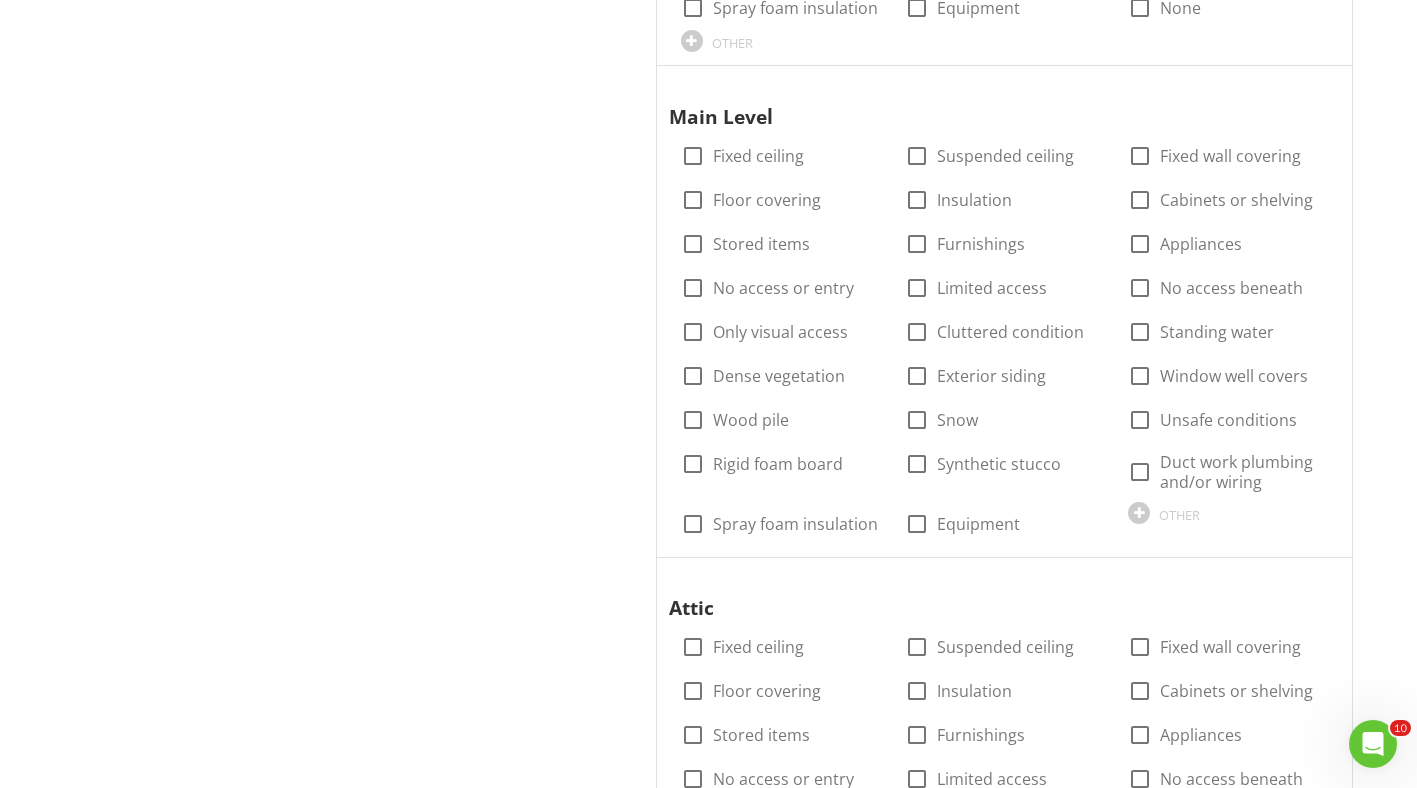 click at bounding box center [693, 156] 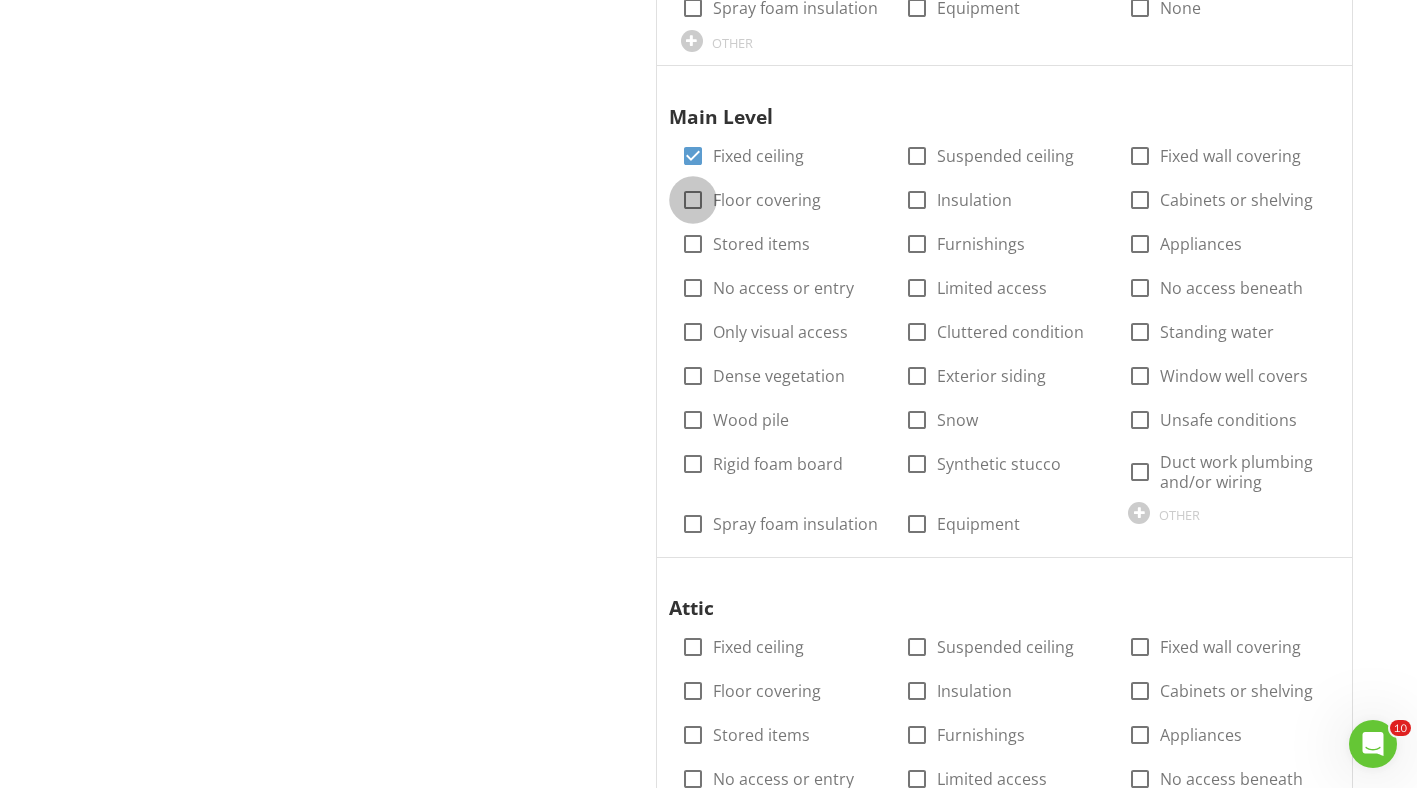 click at bounding box center [693, 200] 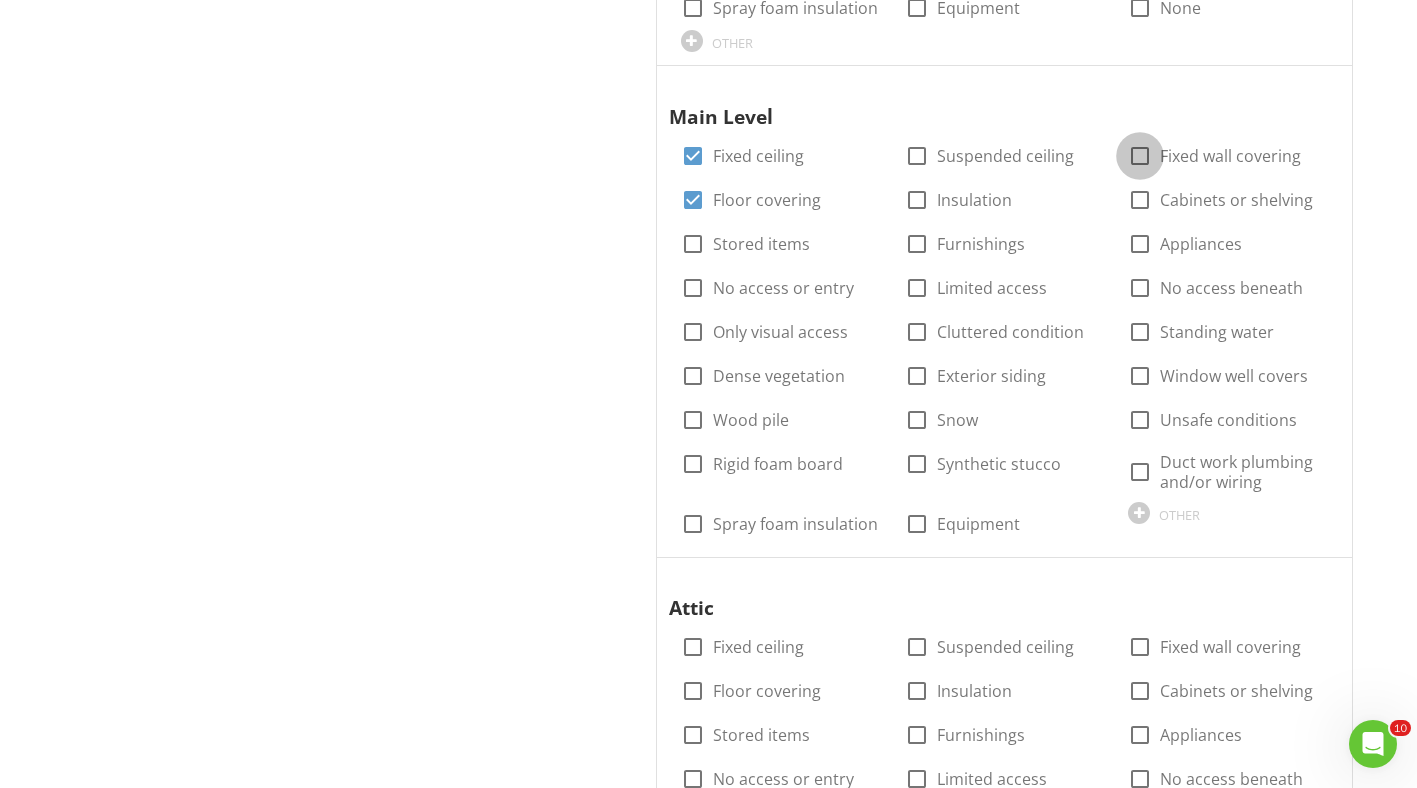 click at bounding box center (1140, 156) 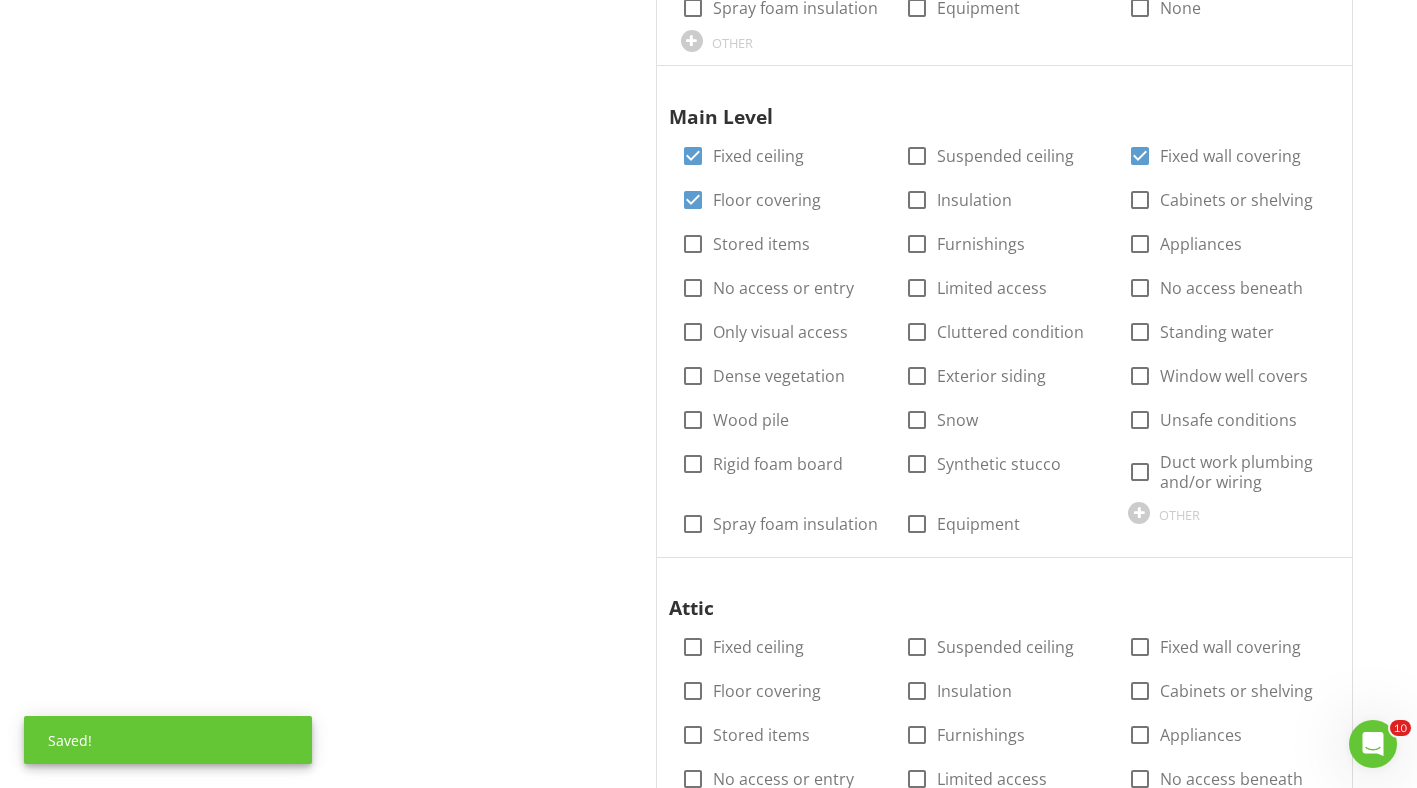 click at bounding box center [1140, 200] 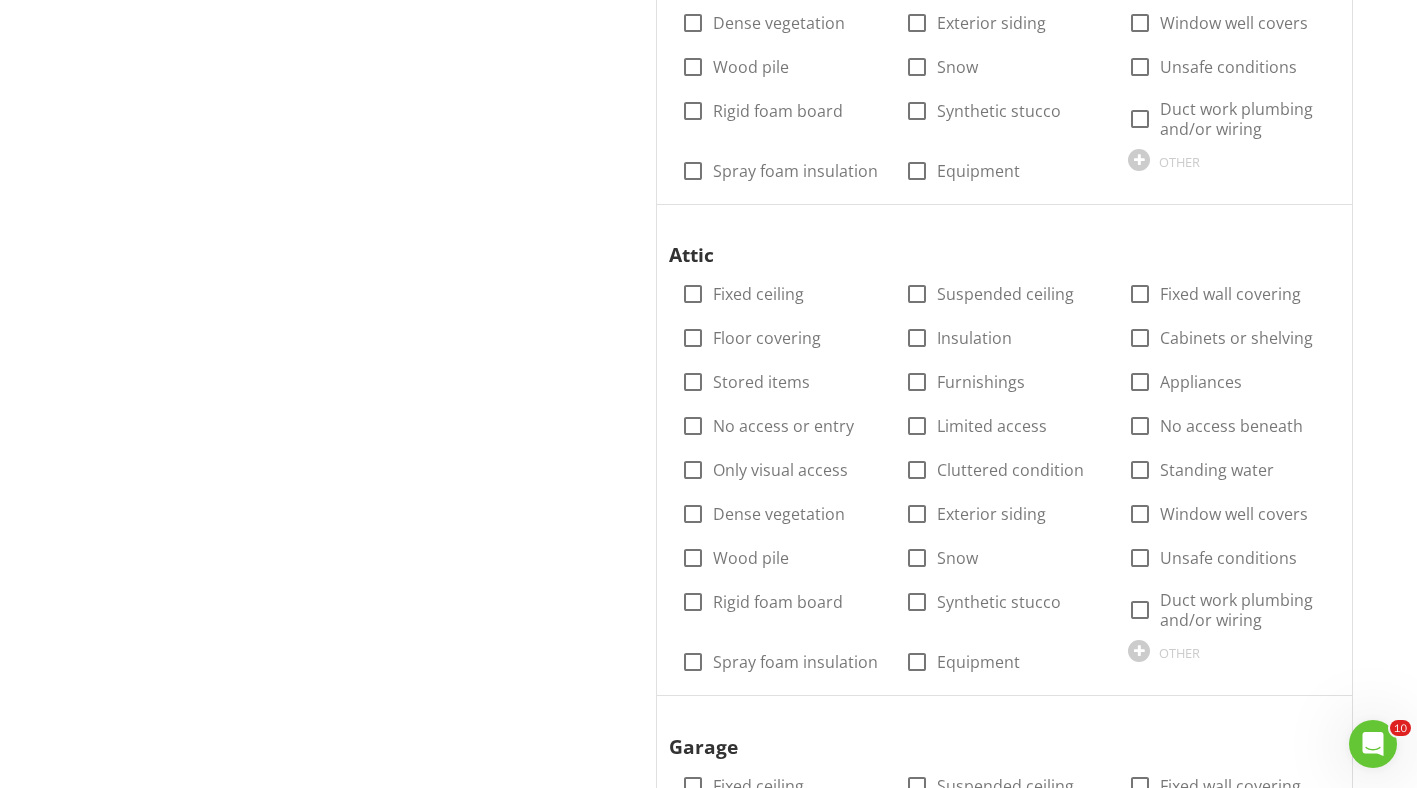 scroll, scrollTop: 1833, scrollLeft: 0, axis: vertical 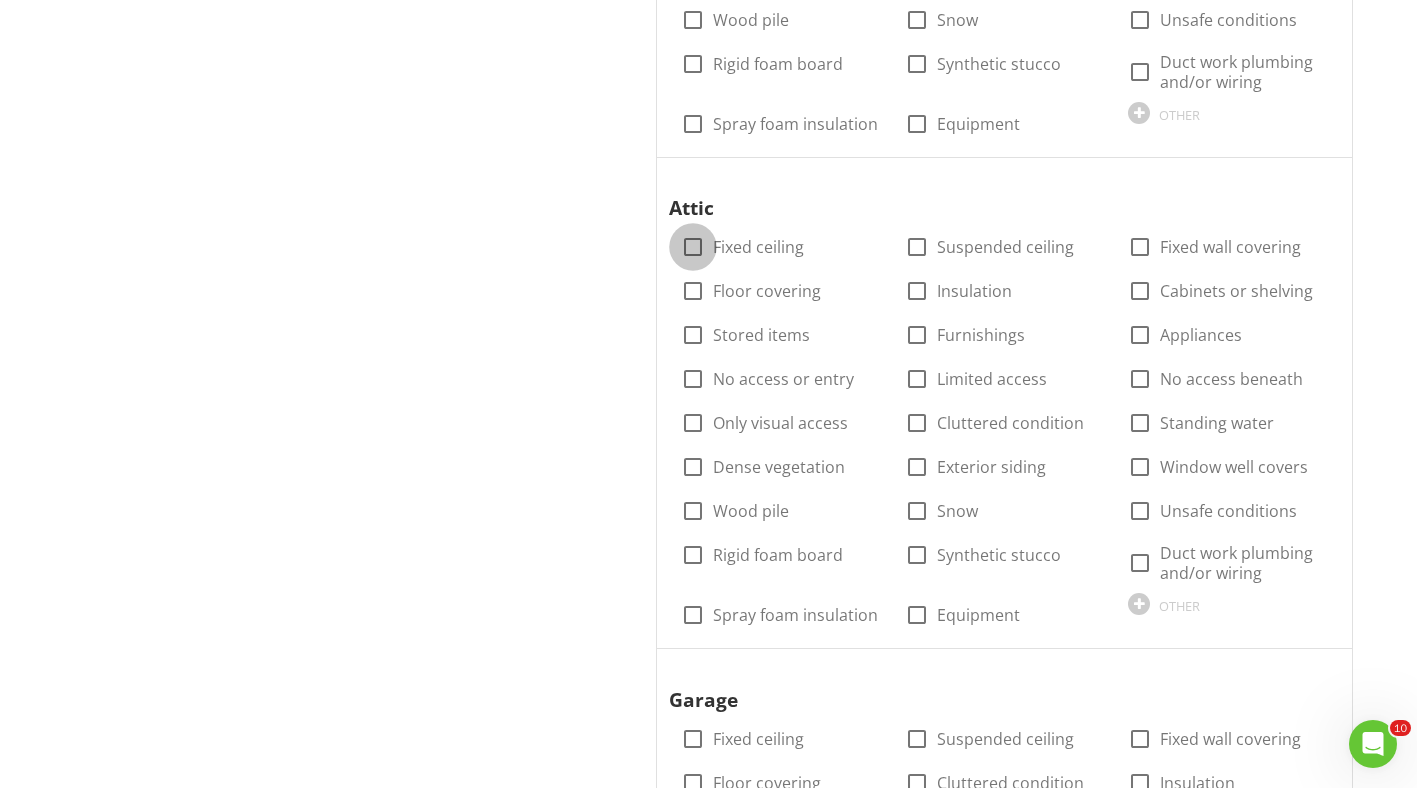 click at bounding box center (693, 247) 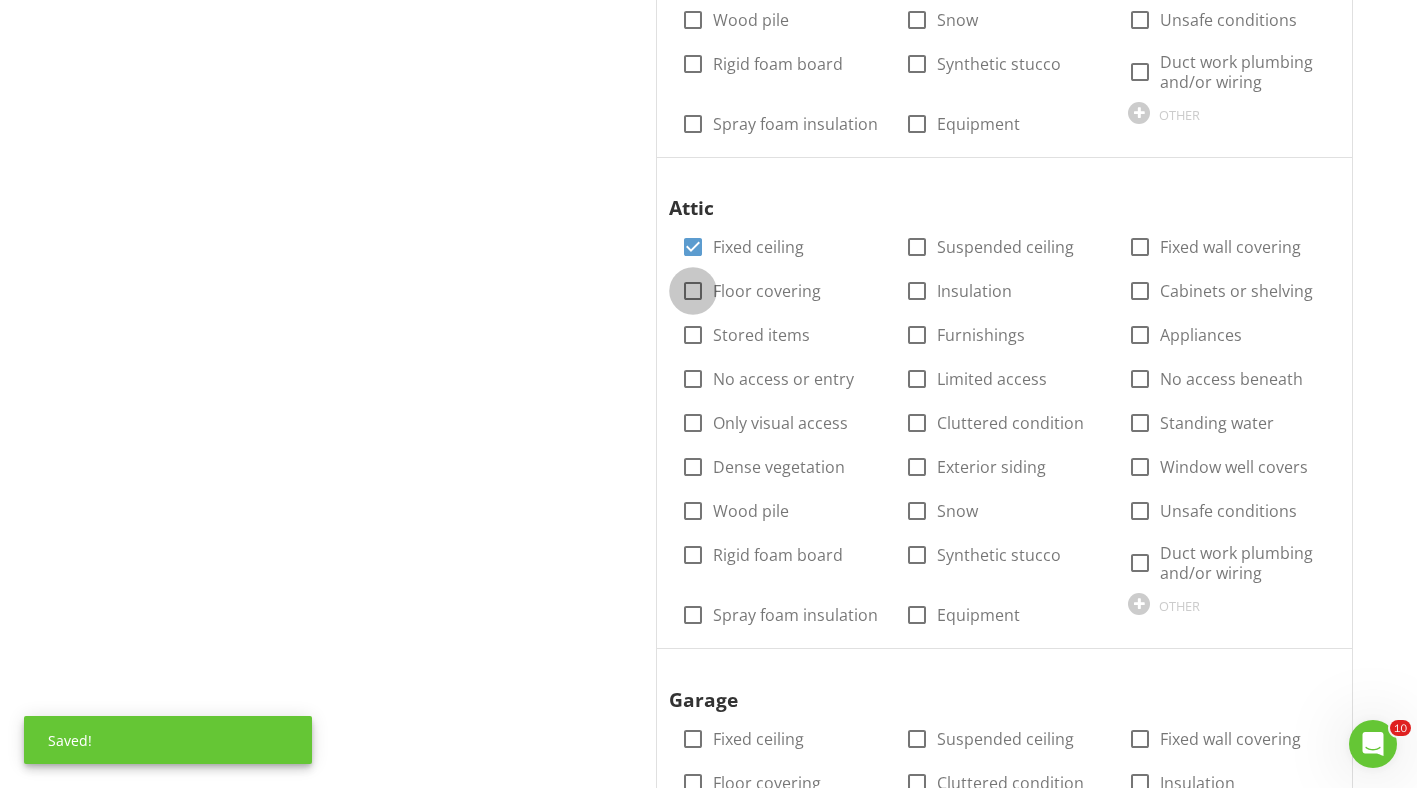 click at bounding box center (693, 291) 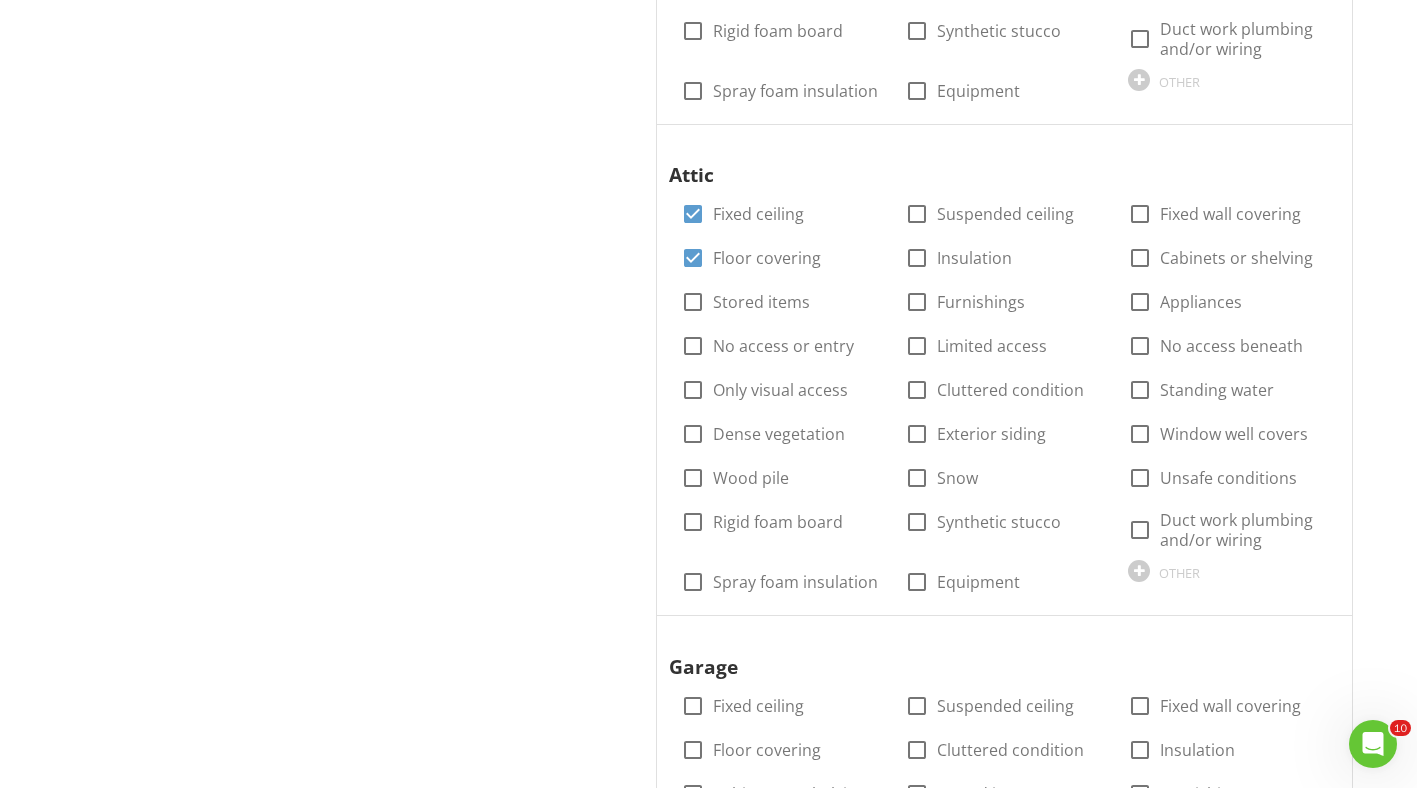 scroll, scrollTop: 1933, scrollLeft: 0, axis: vertical 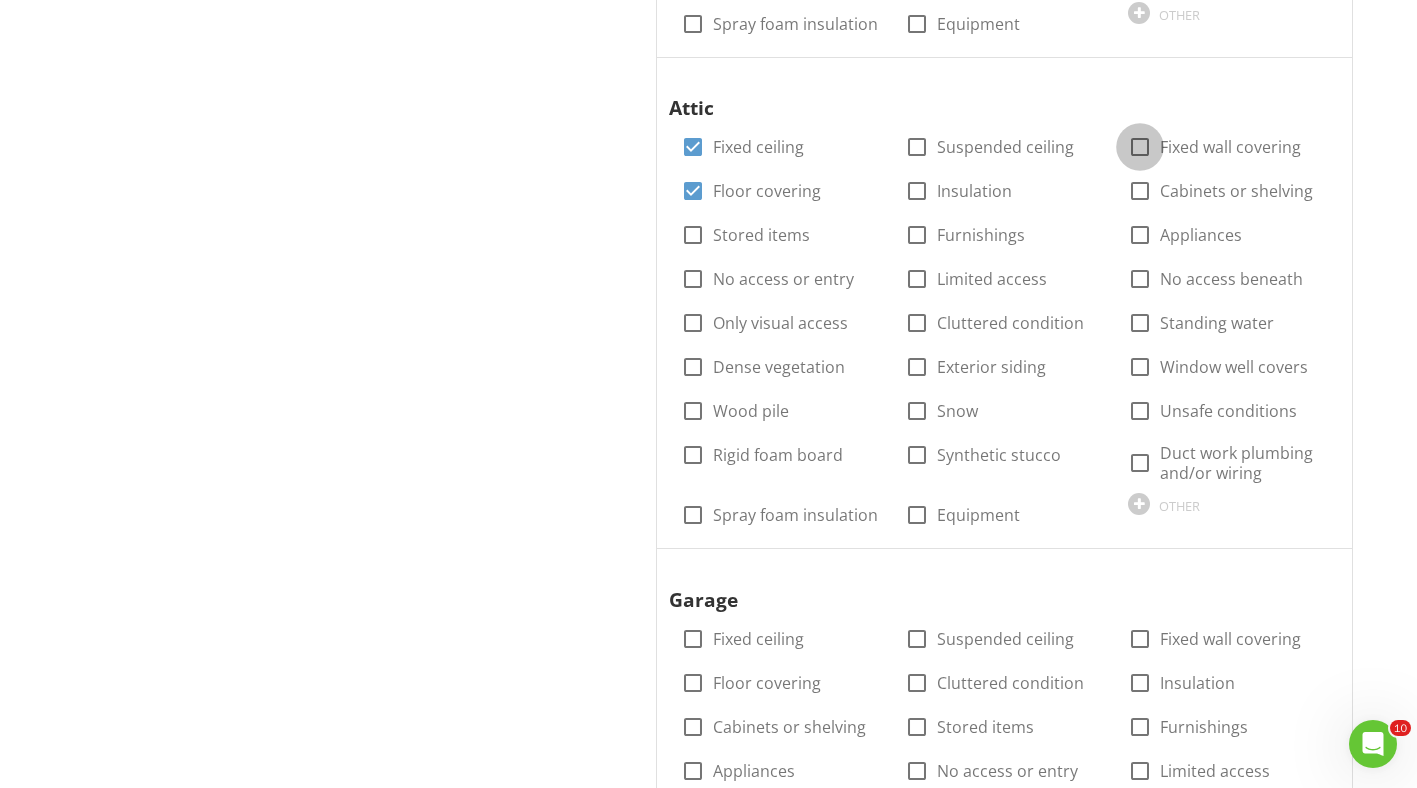 click at bounding box center [1140, 147] 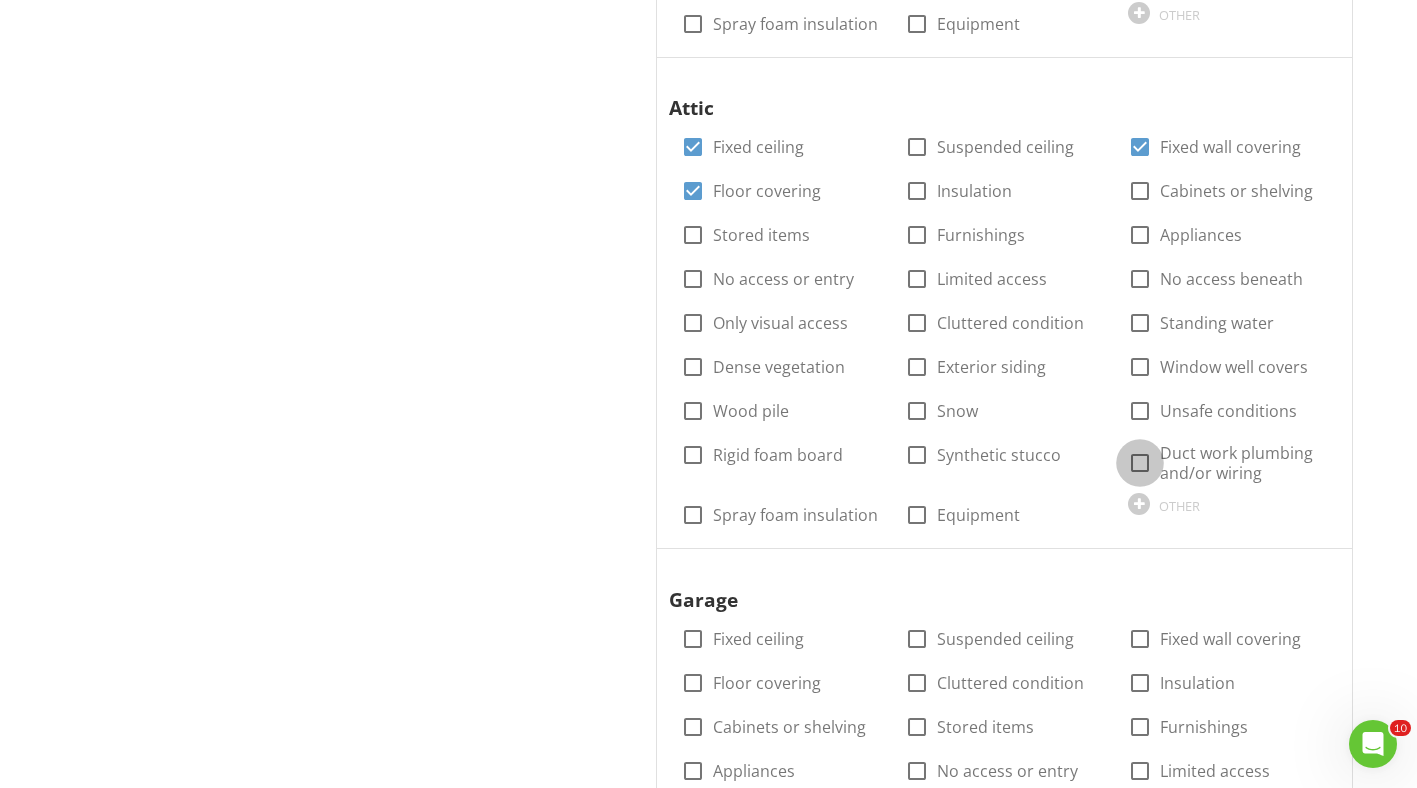 click at bounding box center (1140, 463) 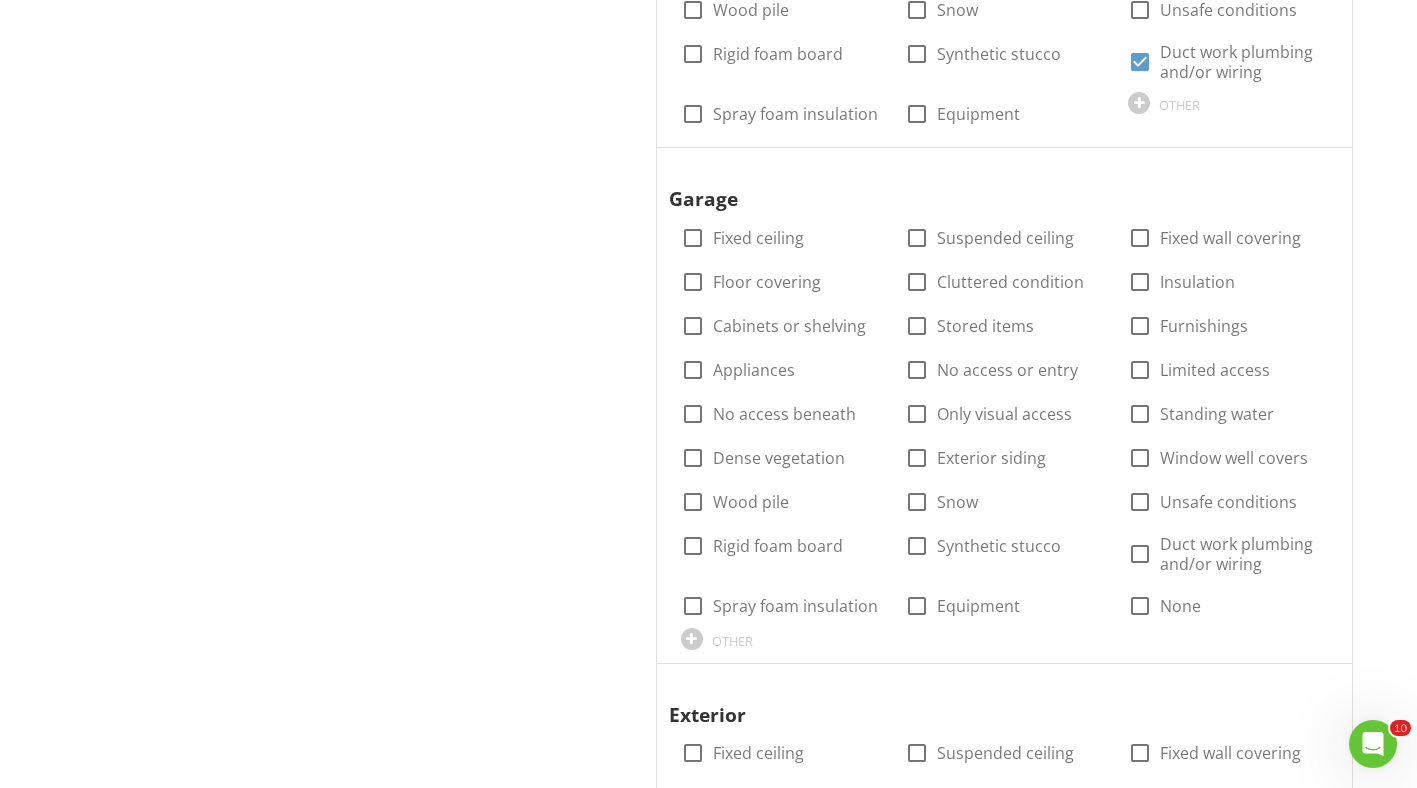 scroll, scrollTop: 2433, scrollLeft: 0, axis: vertical 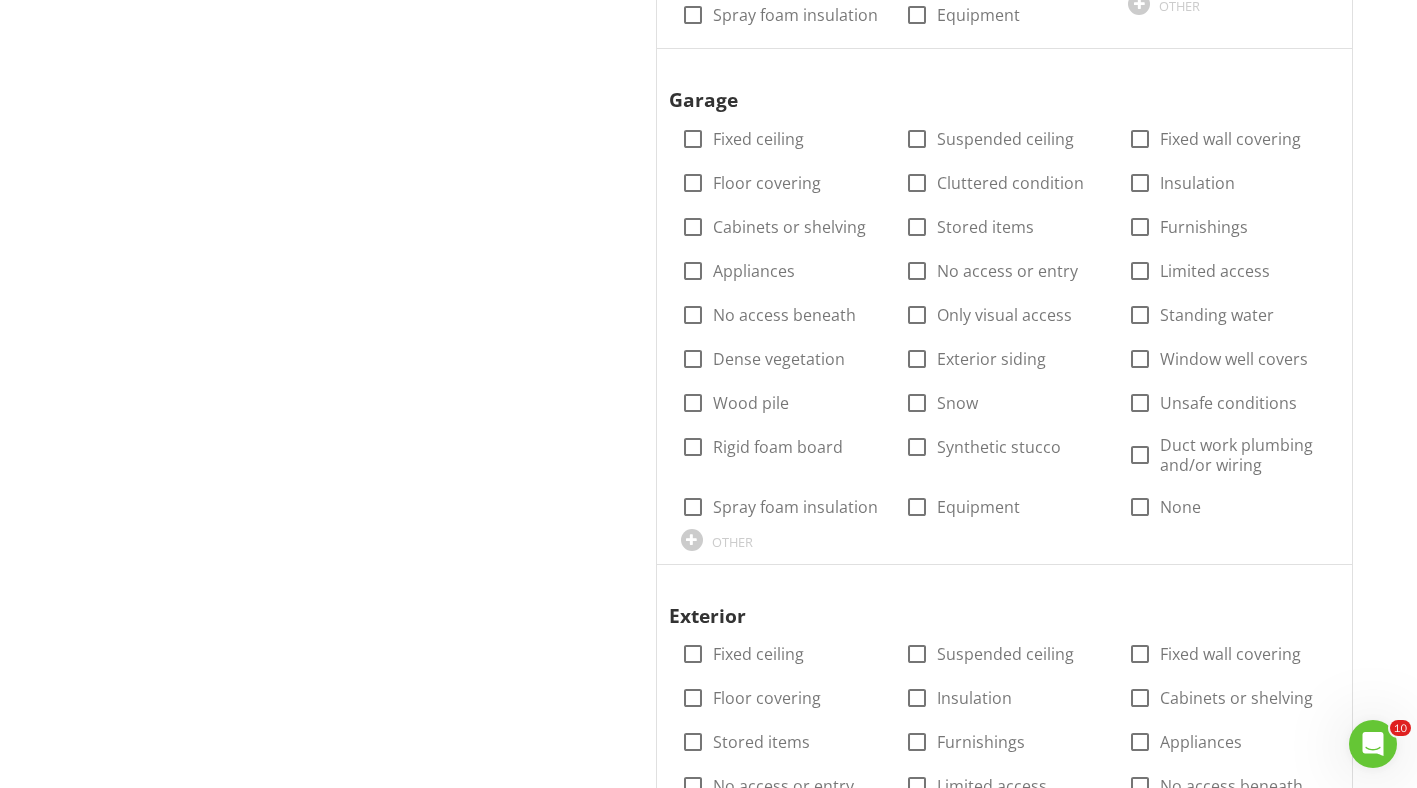 click at bounding box center (693, 139) 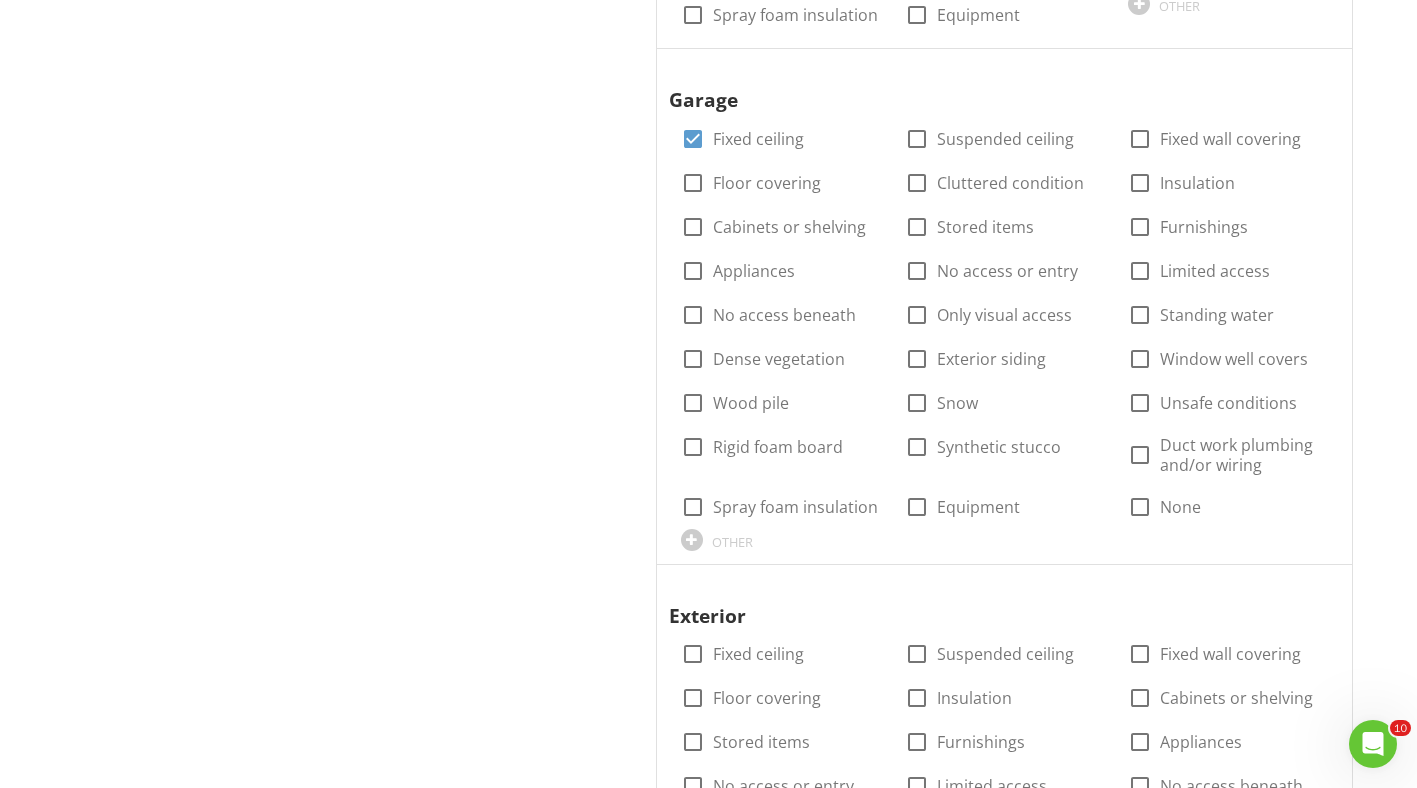 click at bounding box center [693, 183] 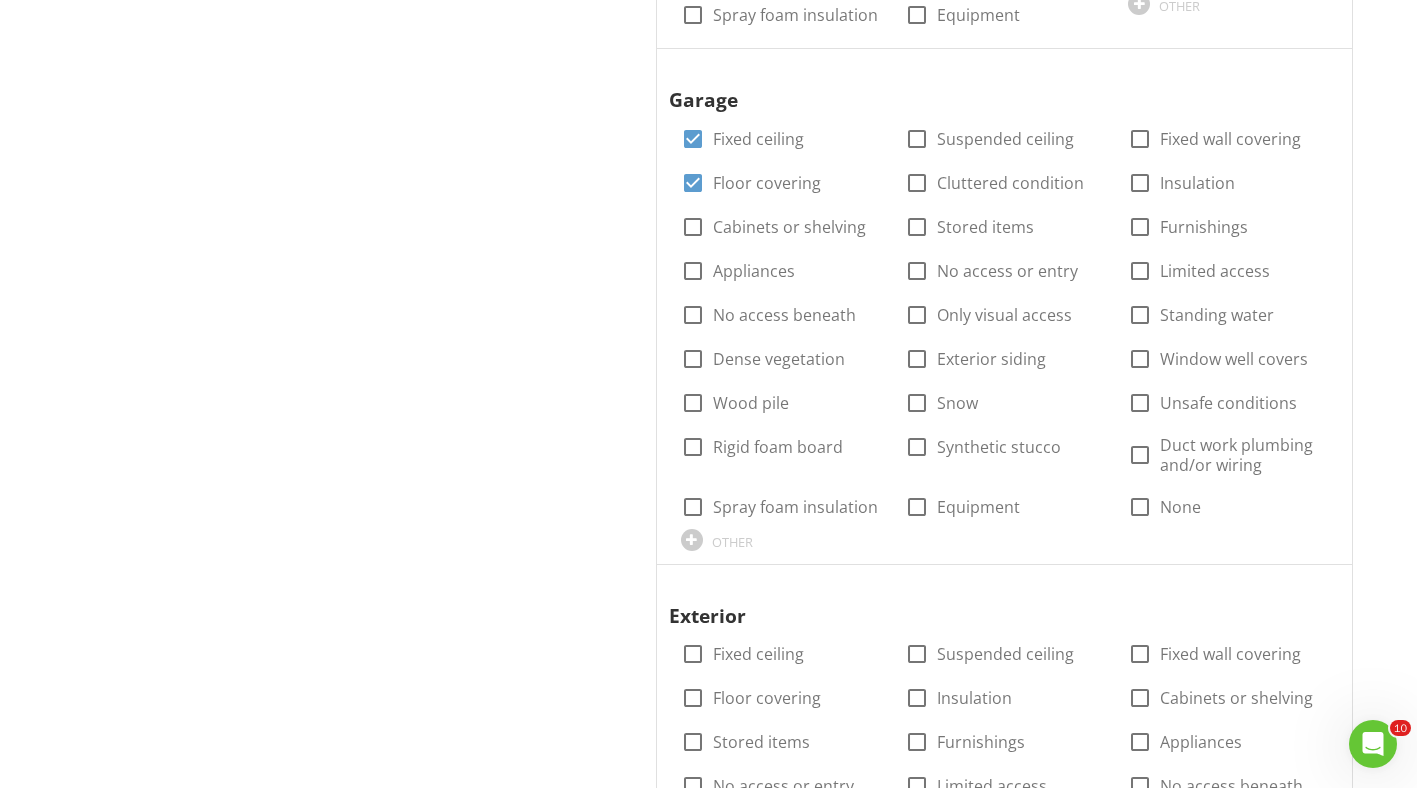 click at bounding box center (1140, 139) 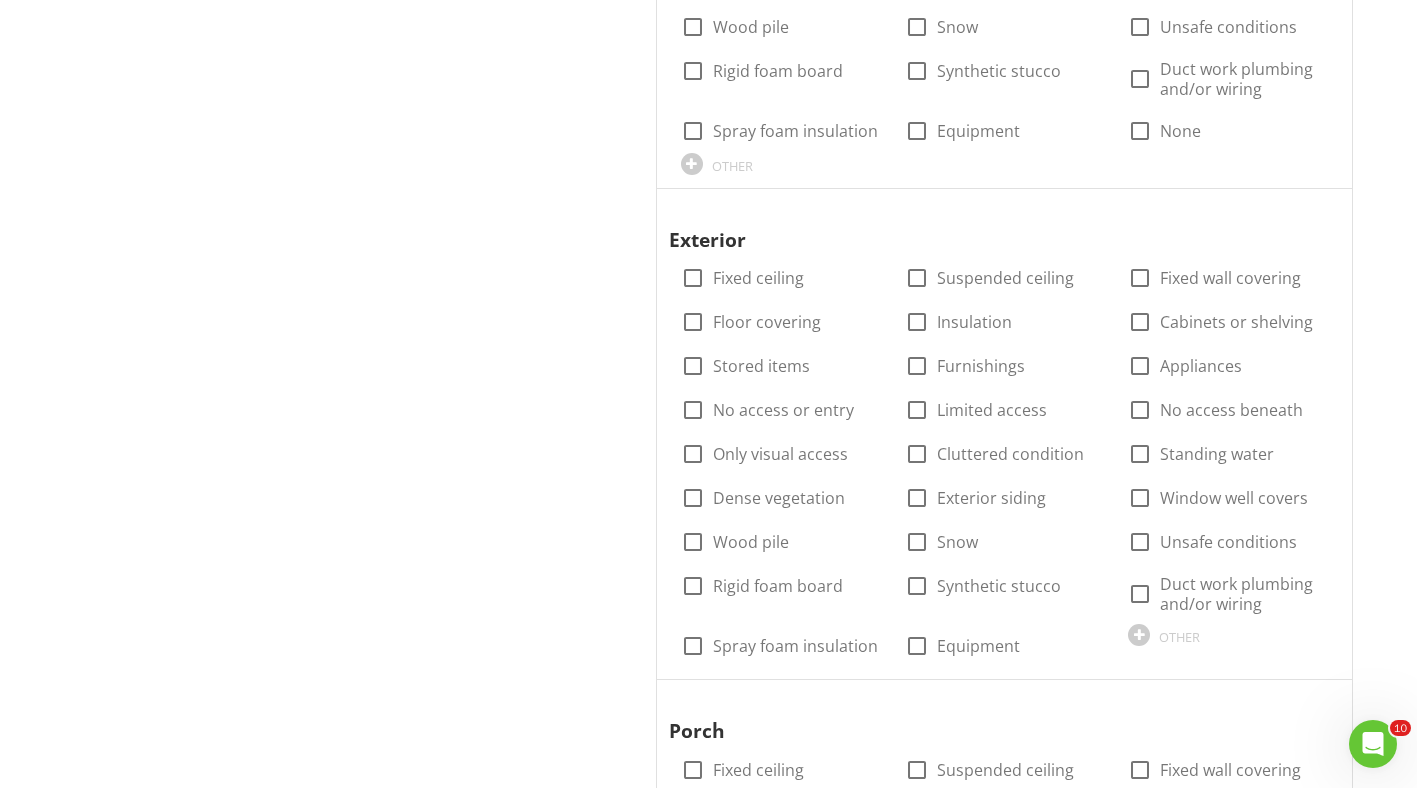 scroll, scrollTop: 2833, scrollLeft: 0, axis: vertical 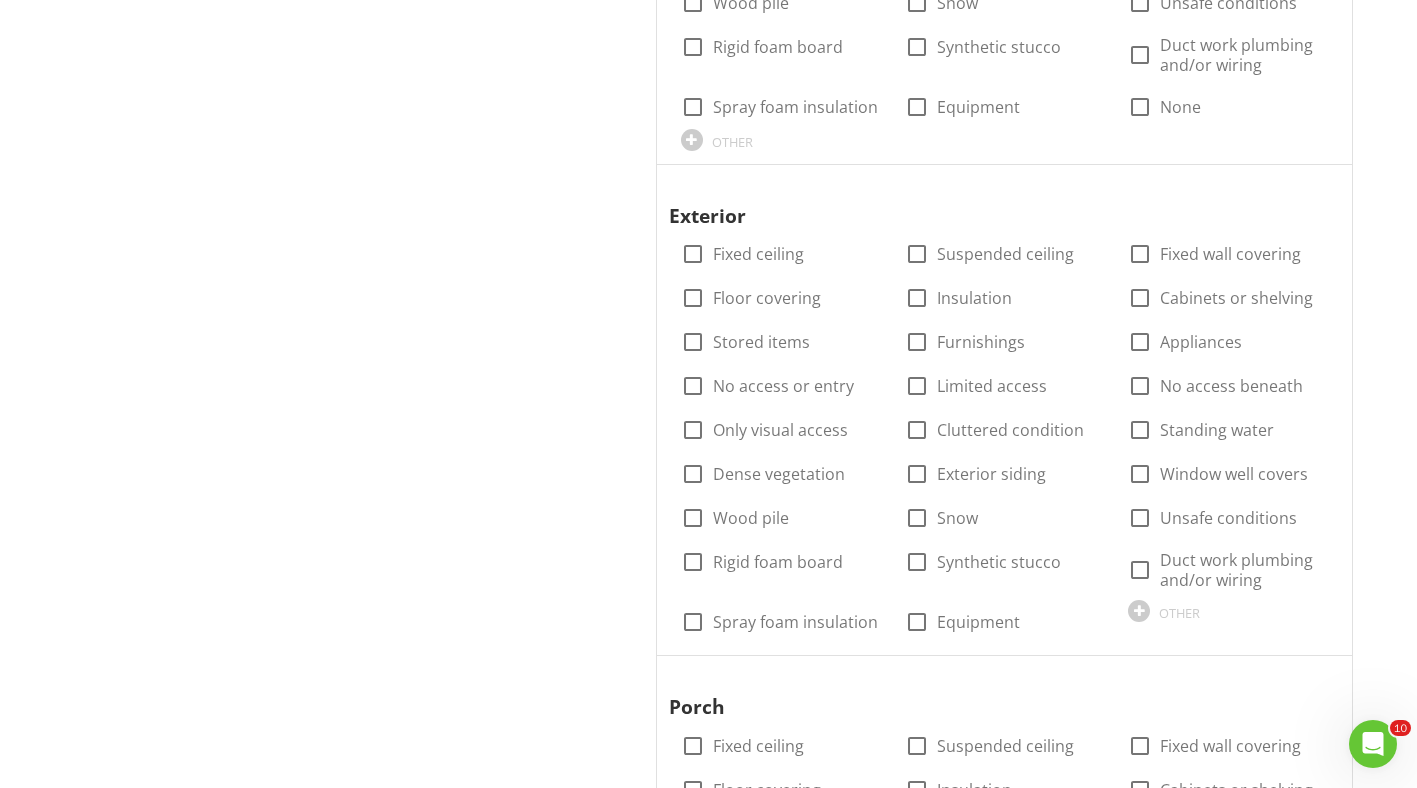 click at bounding box center (917, 474) 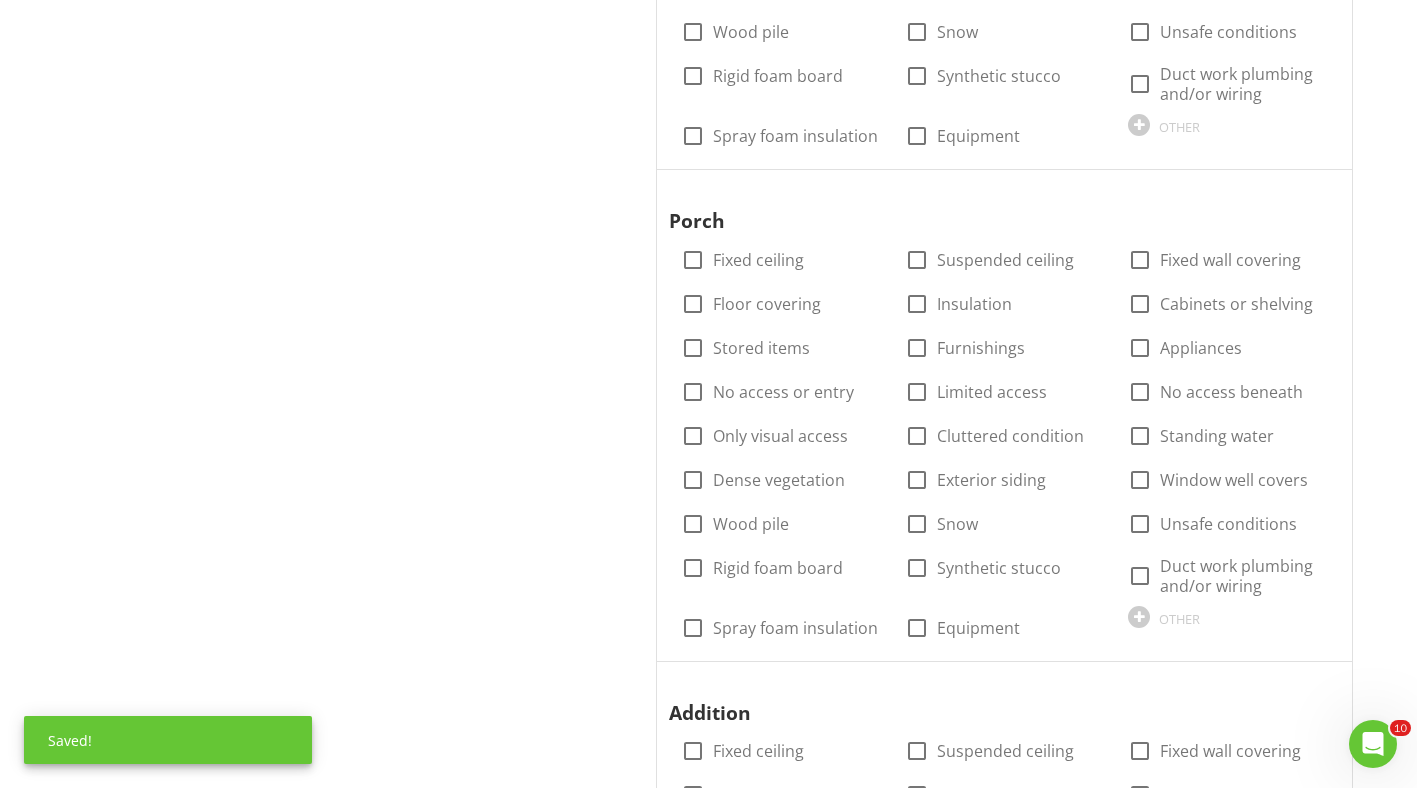 scroll, scrollTop: 3433, scrollLeft: 0, axis: vertical 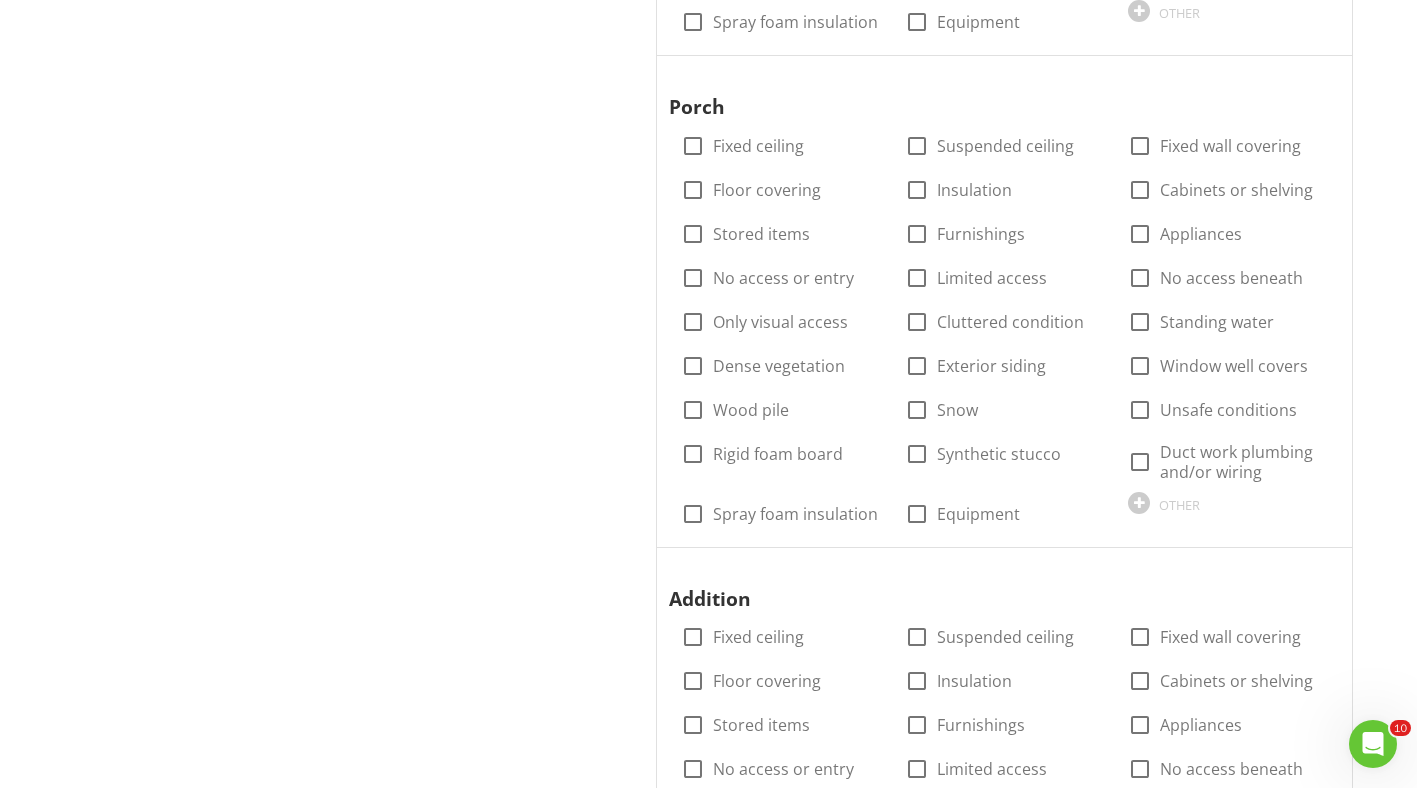 click at bounding box center (917, 366) 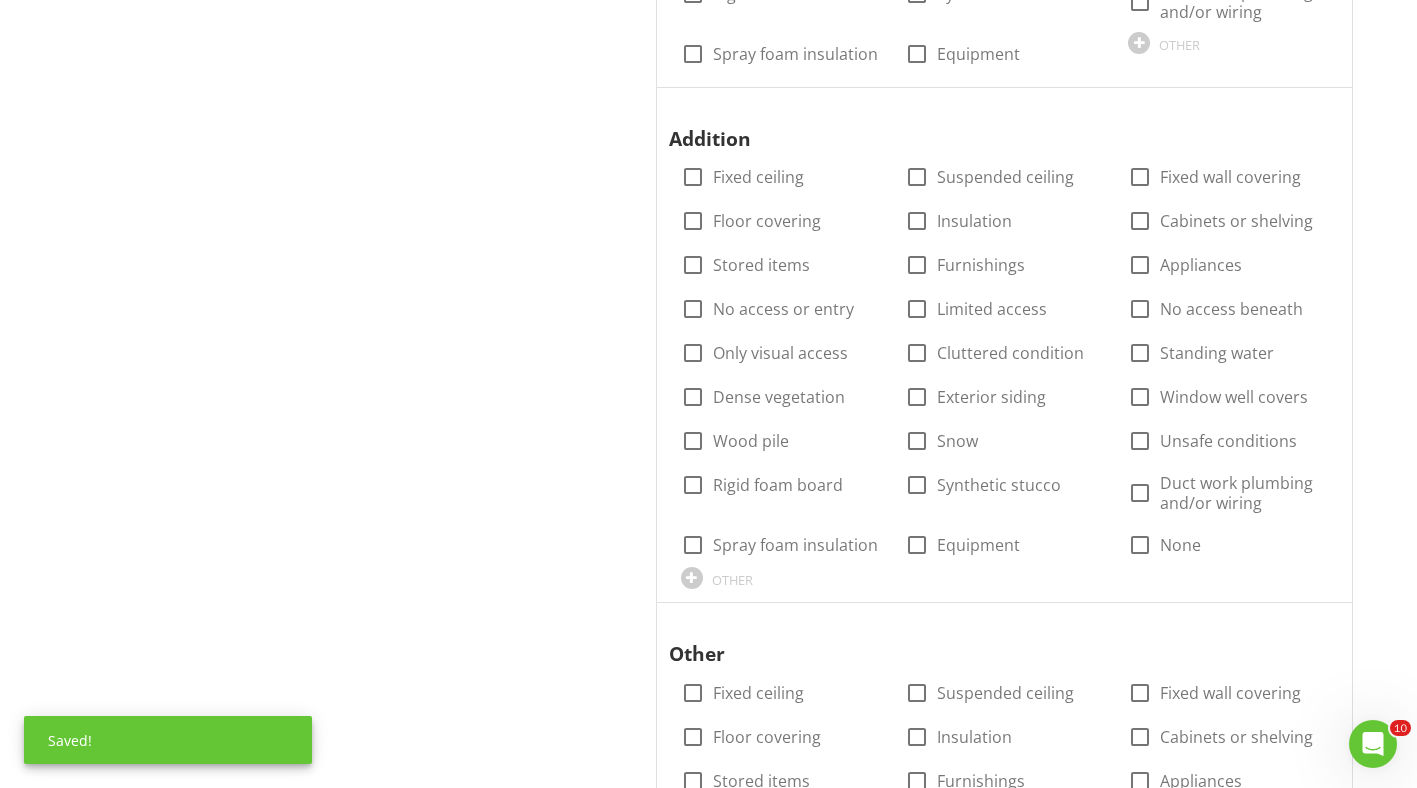 scroll, scrollTop: 3933, scrollLeft: 0, axis: vertical 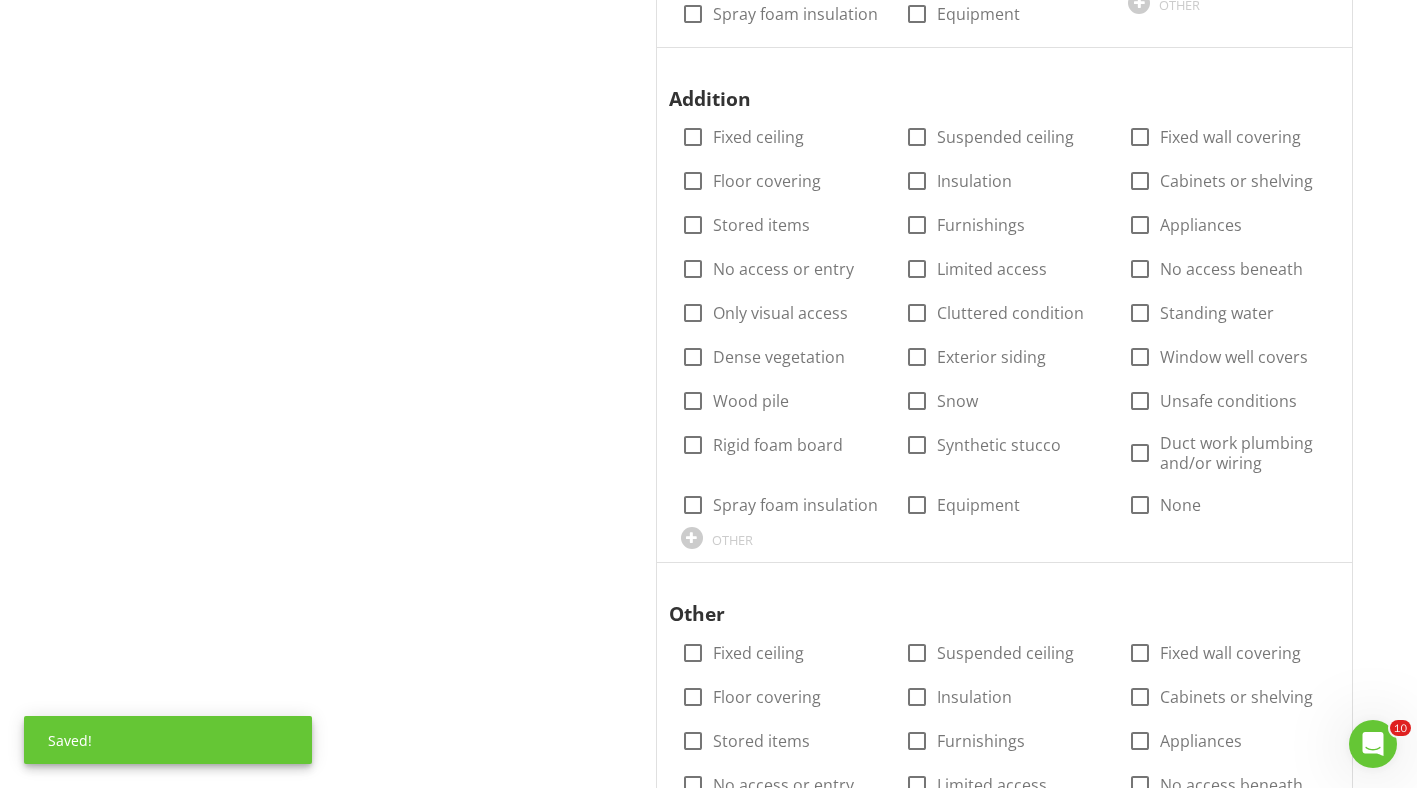 click at bounding box center [1140, 505] 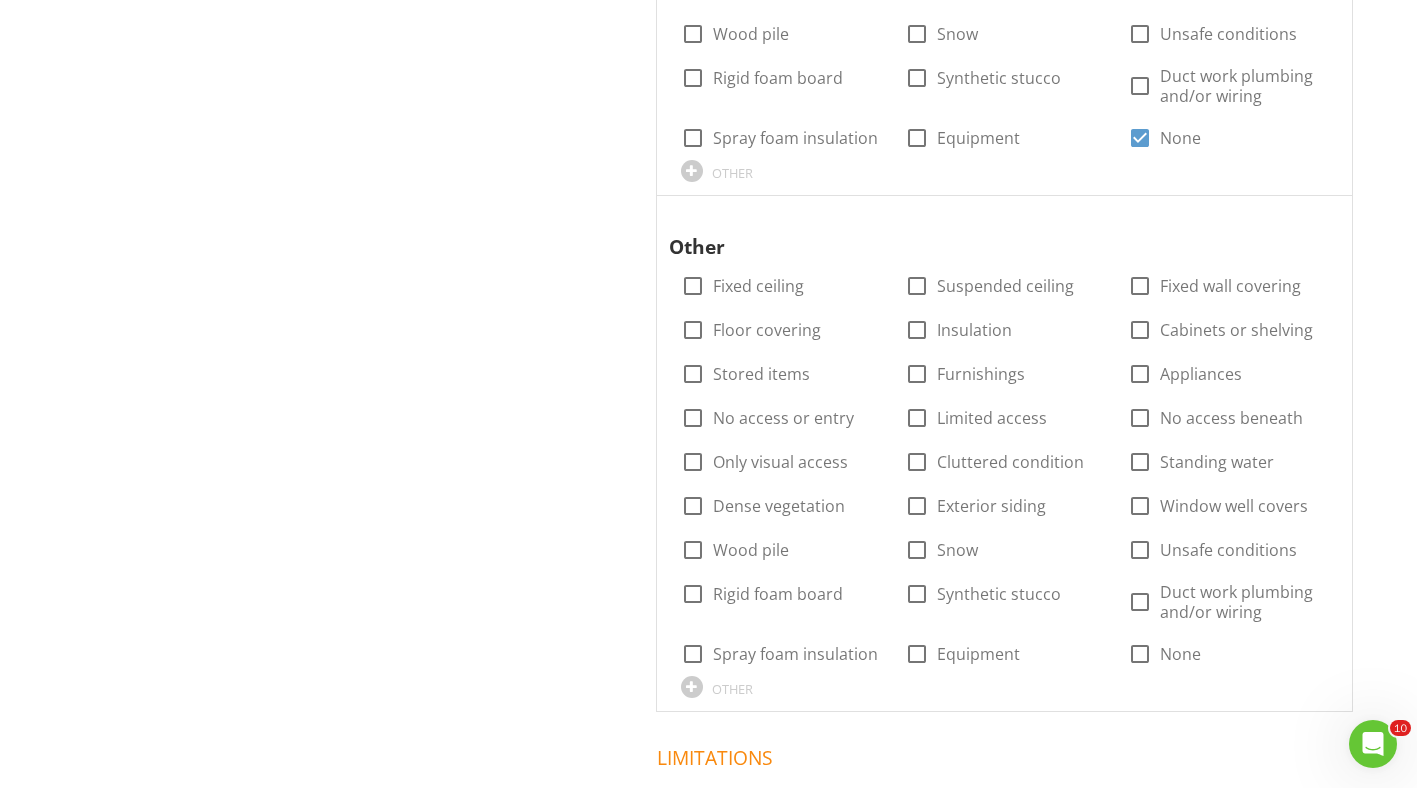 scroll, scrollTop: 4333, scrollLeft: 0, axis: vertical 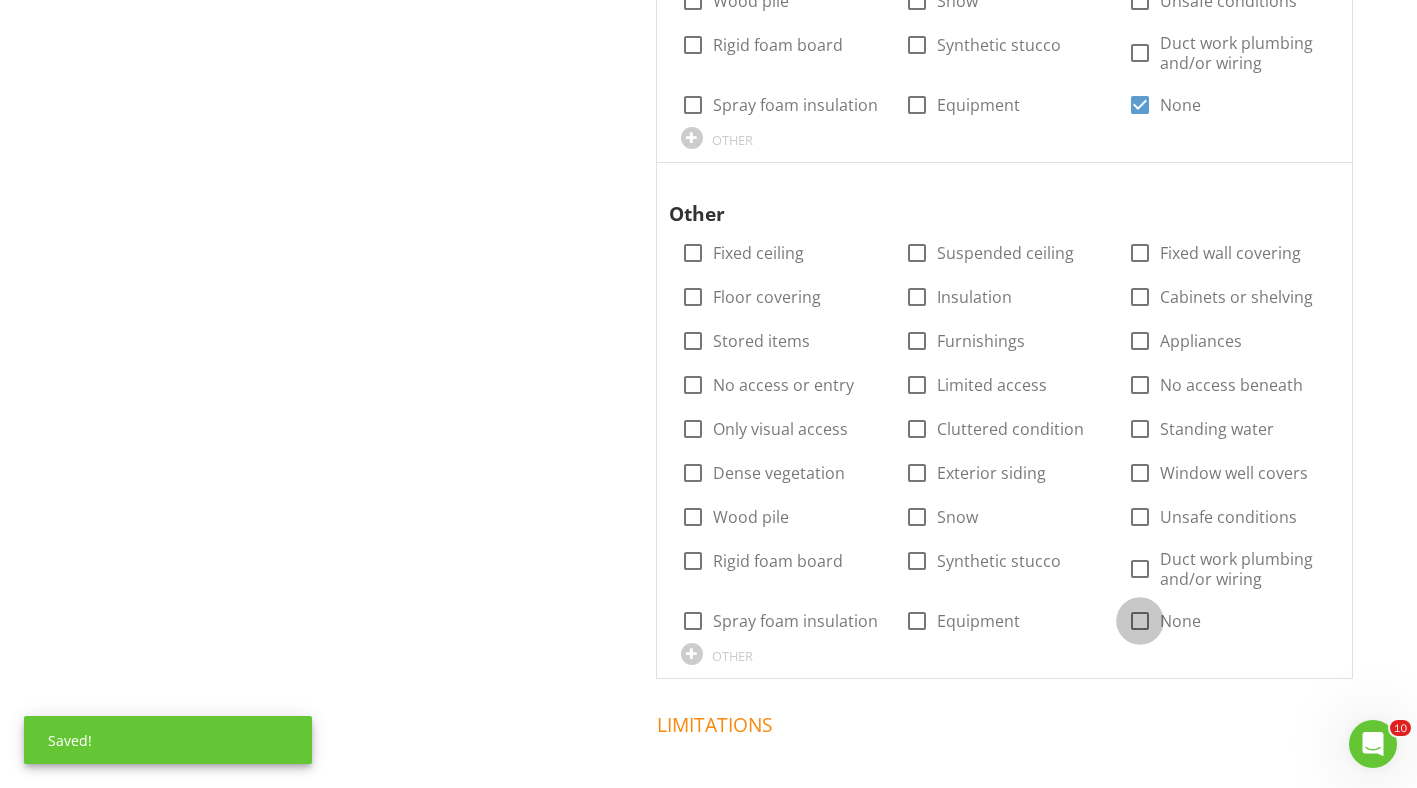 click at bounding box center (1140, 621) 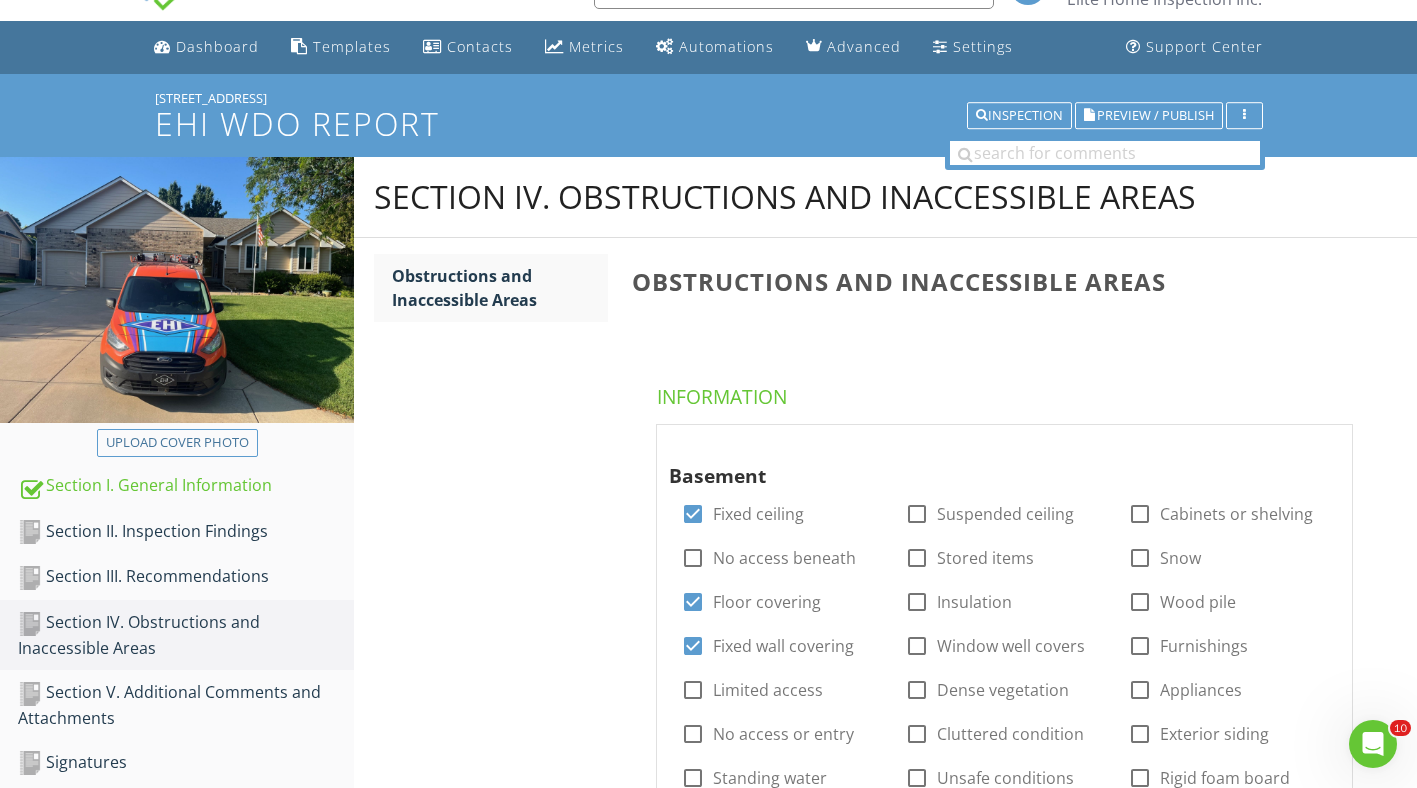scroll, scrollTop: 0, scrollLeft: 0, axis: both 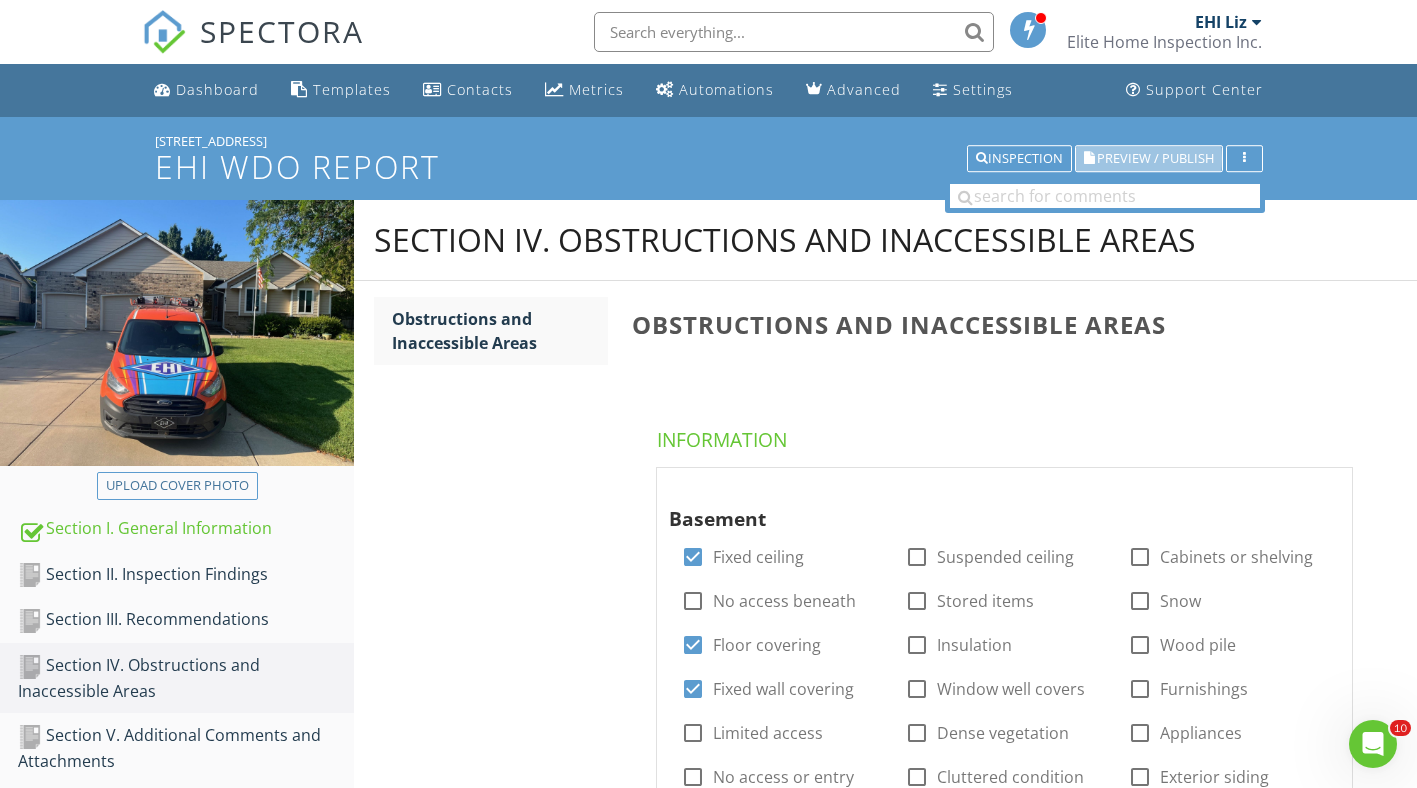 click on "Preview / Publish" at bounding box center (1155, 158) 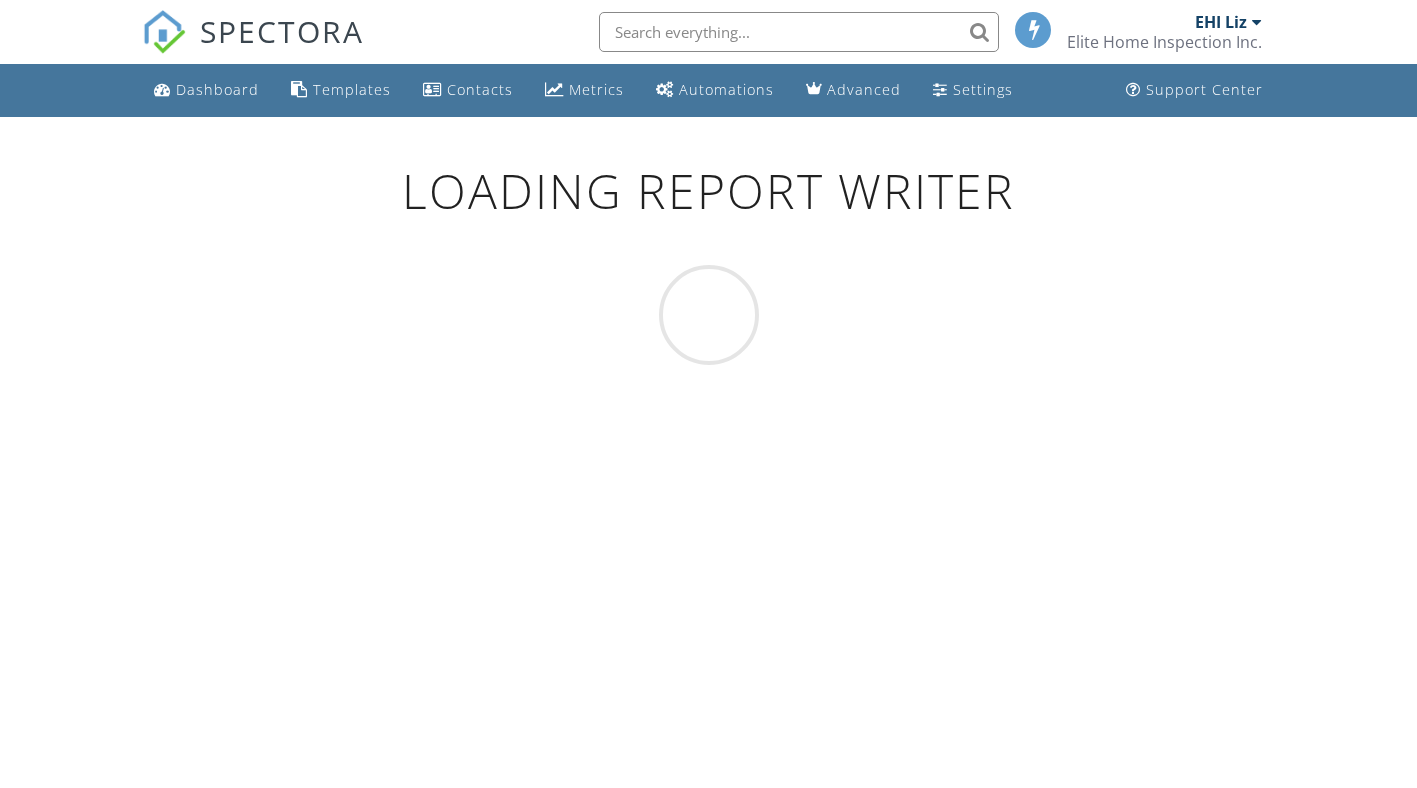 scroll, scrollTop: 0, scrollLeft: 0, axis: both 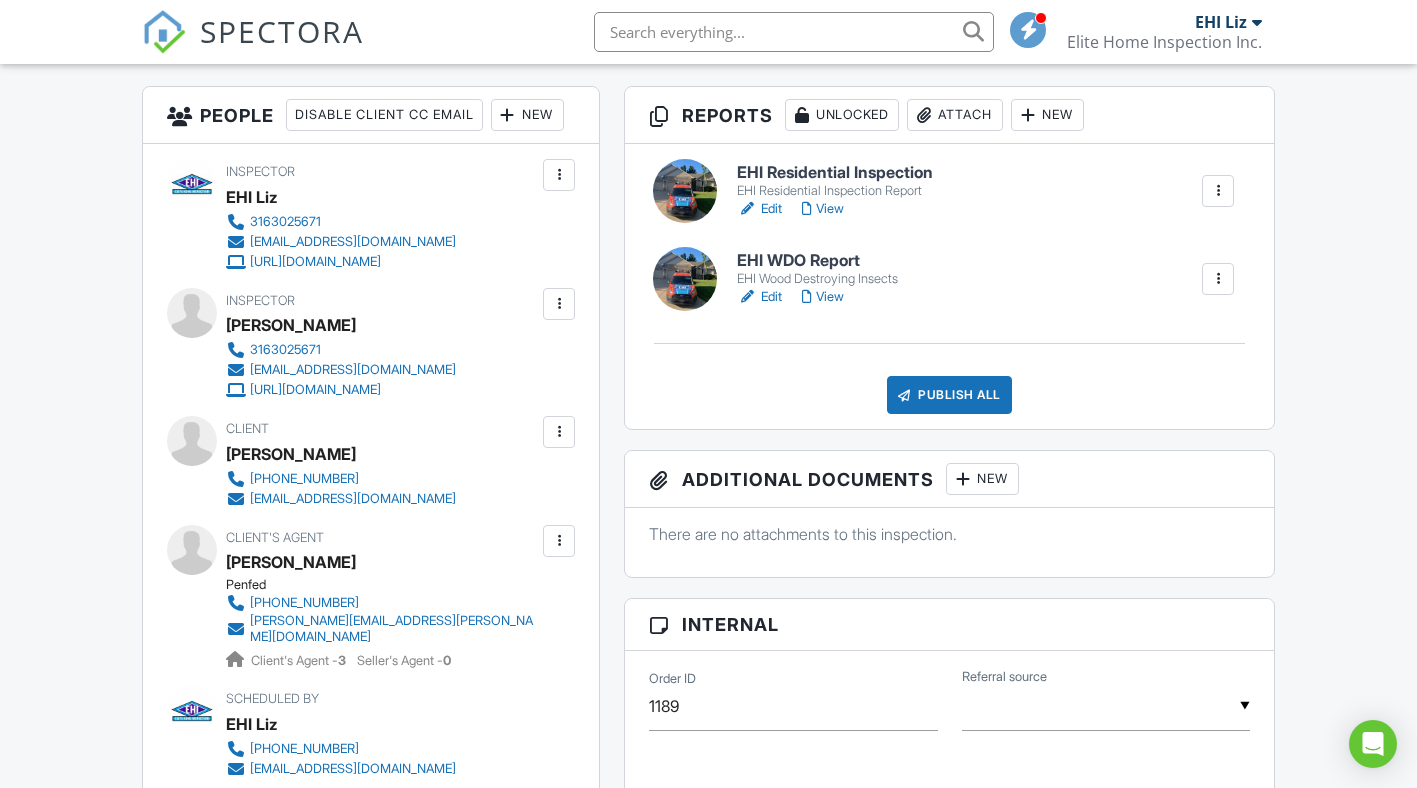 click at bounding box center (963, 479) 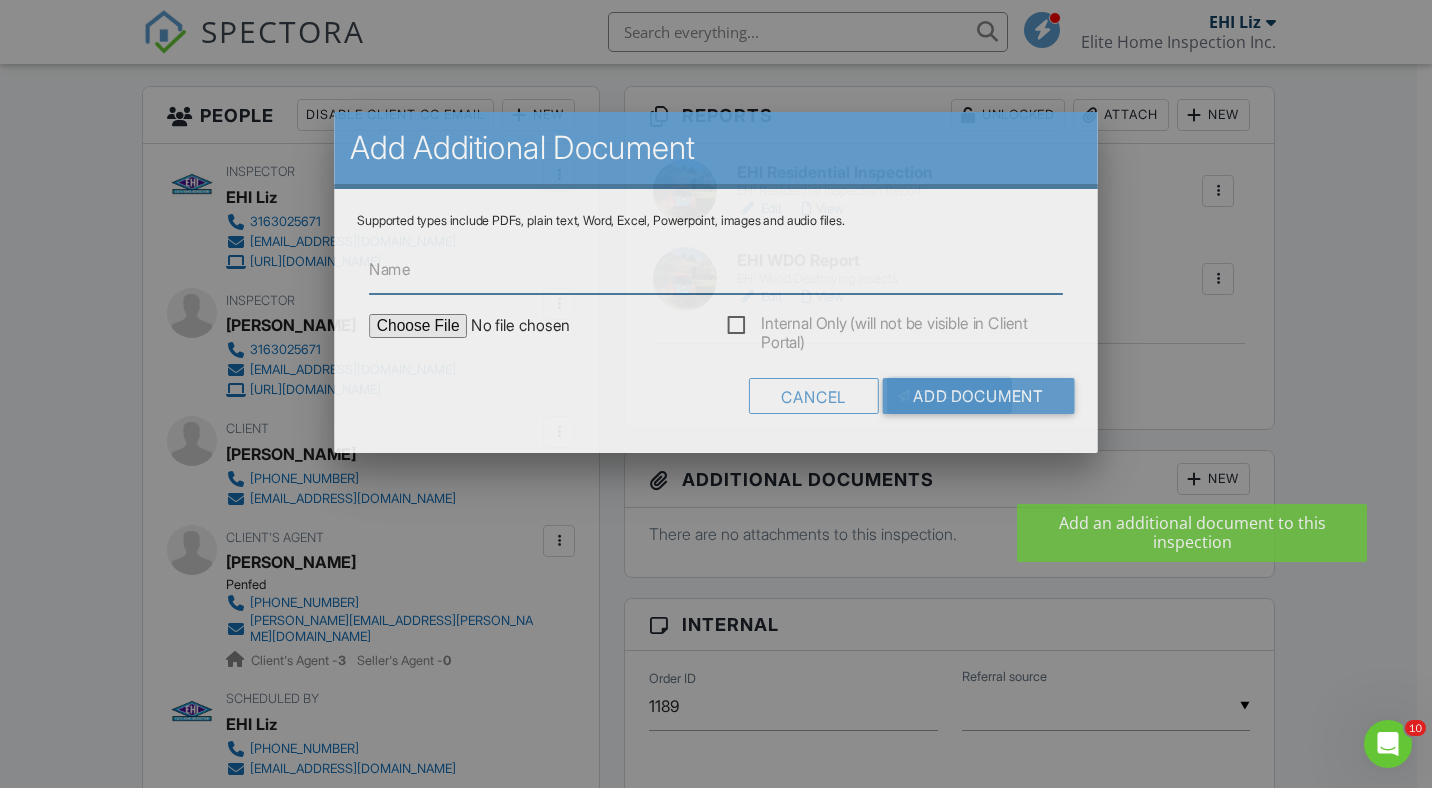 scroll, scrollTop: 0, scrollLeft: 0, axis: both 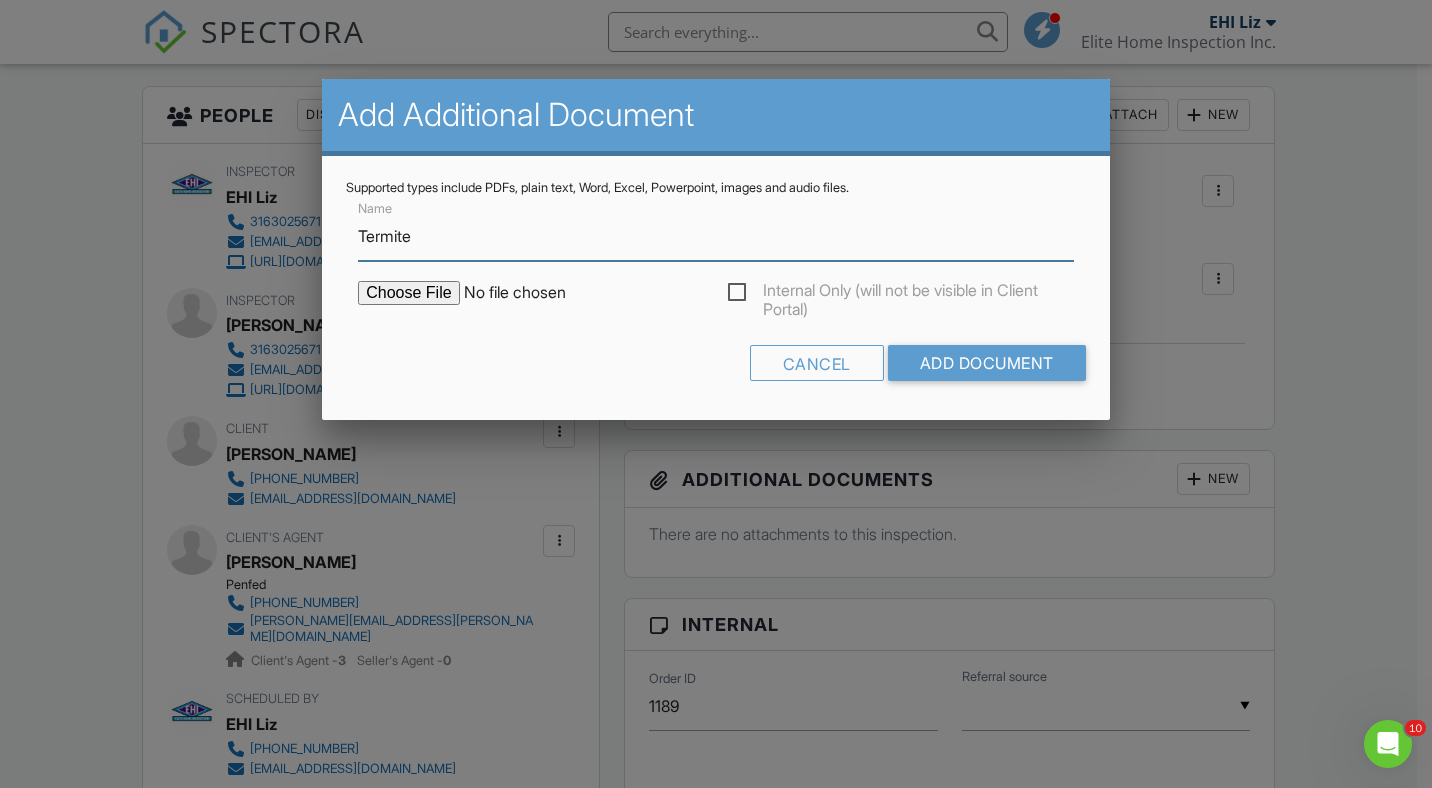 type on "Termite" 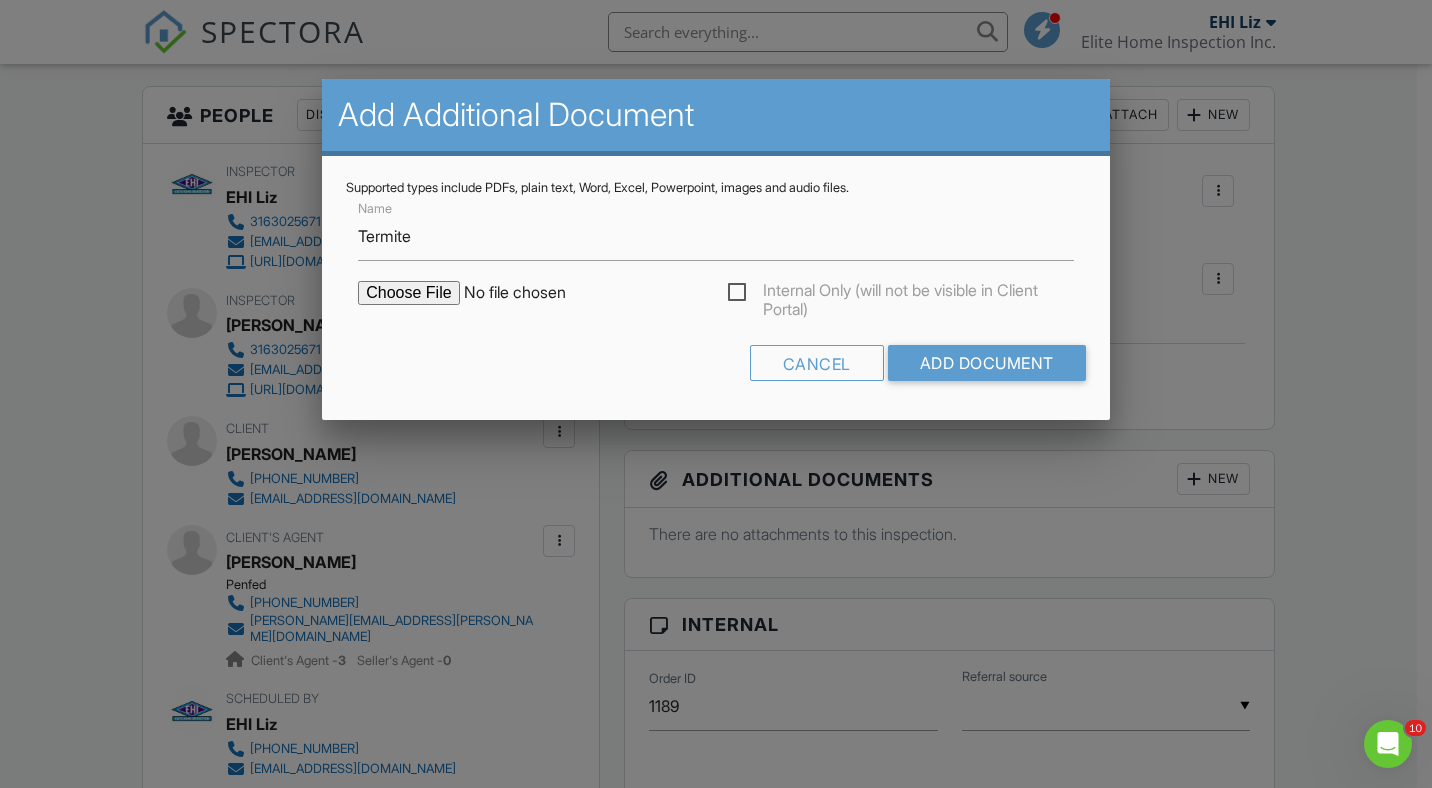 click at bounding box center (528, 293) 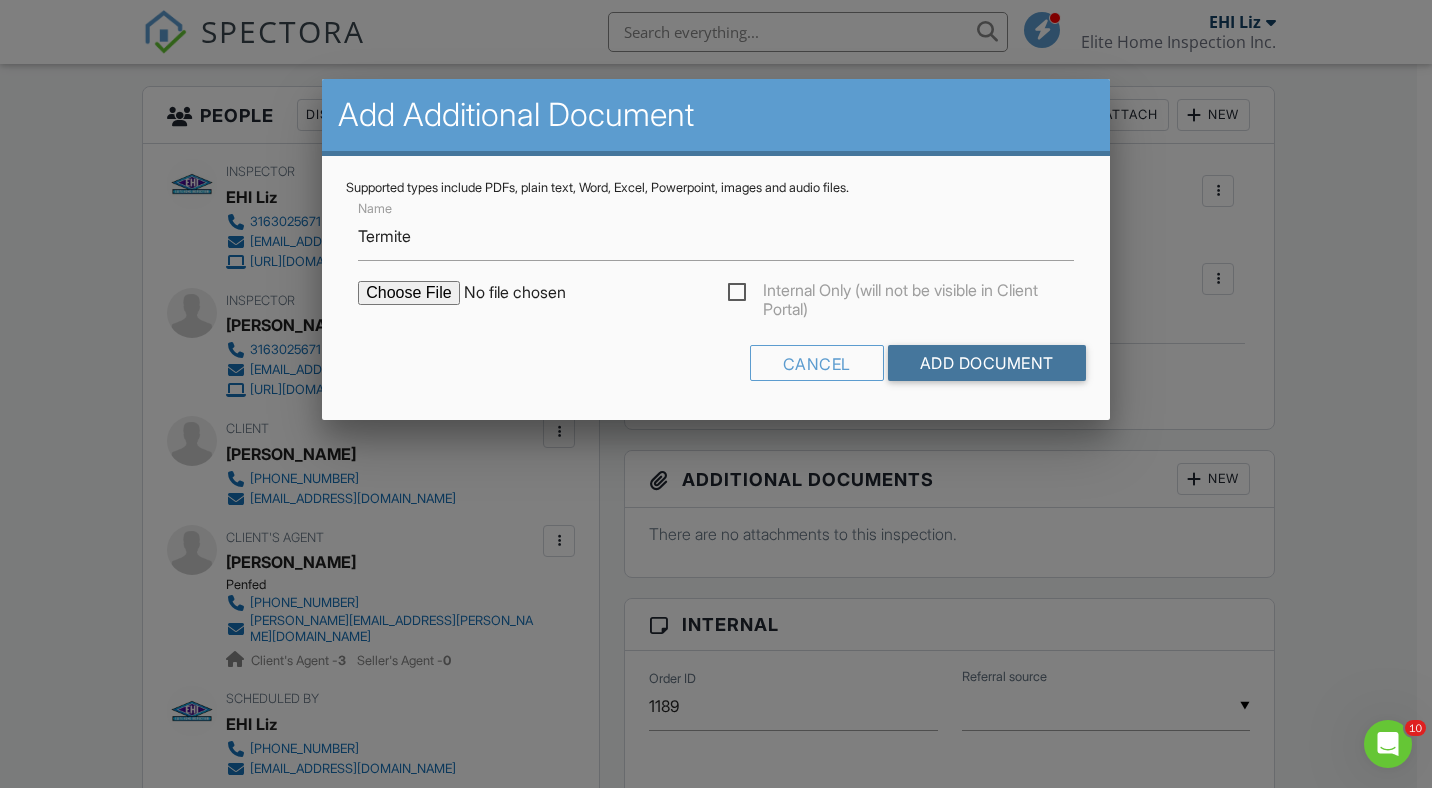 click on "Add Document" at bounding box center [987, 363] 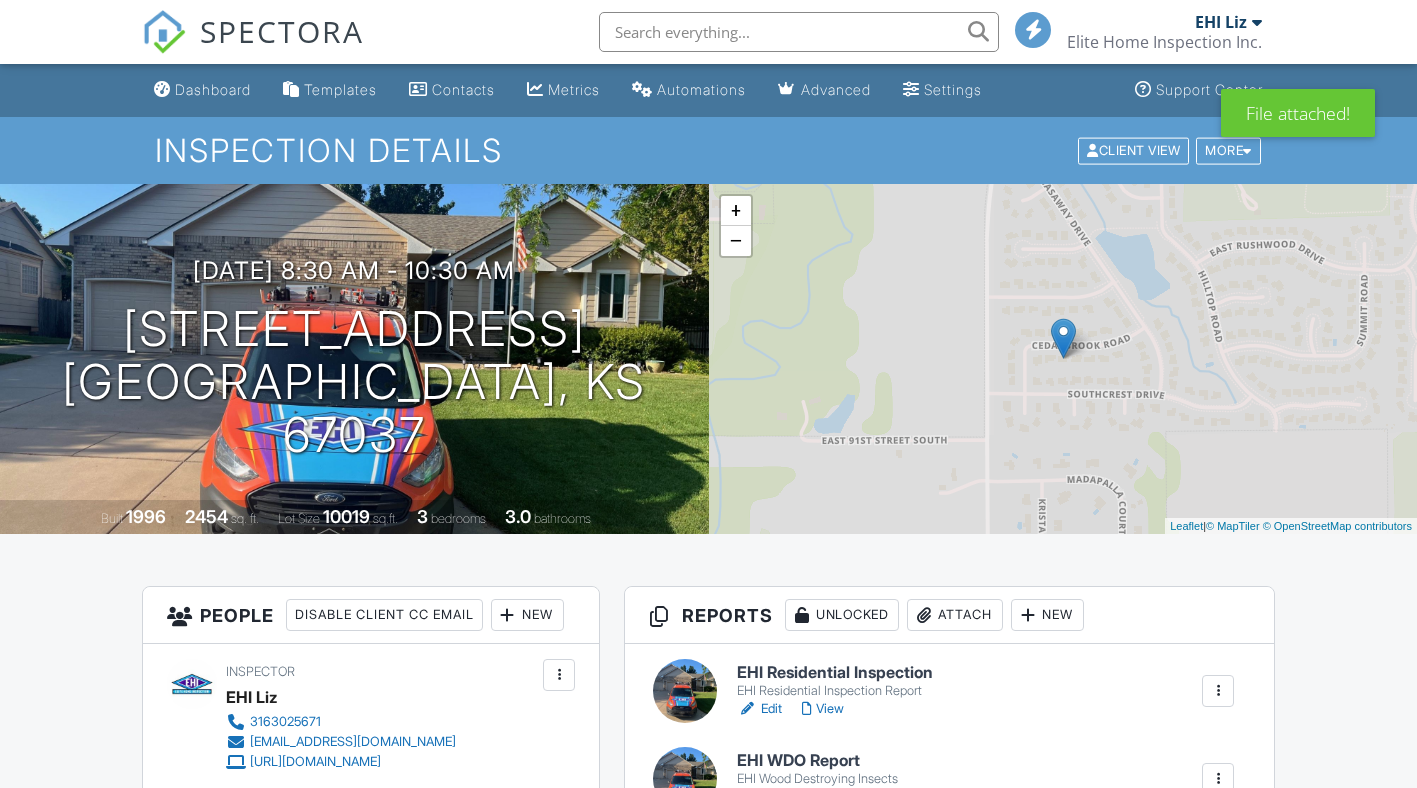 scroll, scrollTop: 0, scrollLeft: 0, axis: both 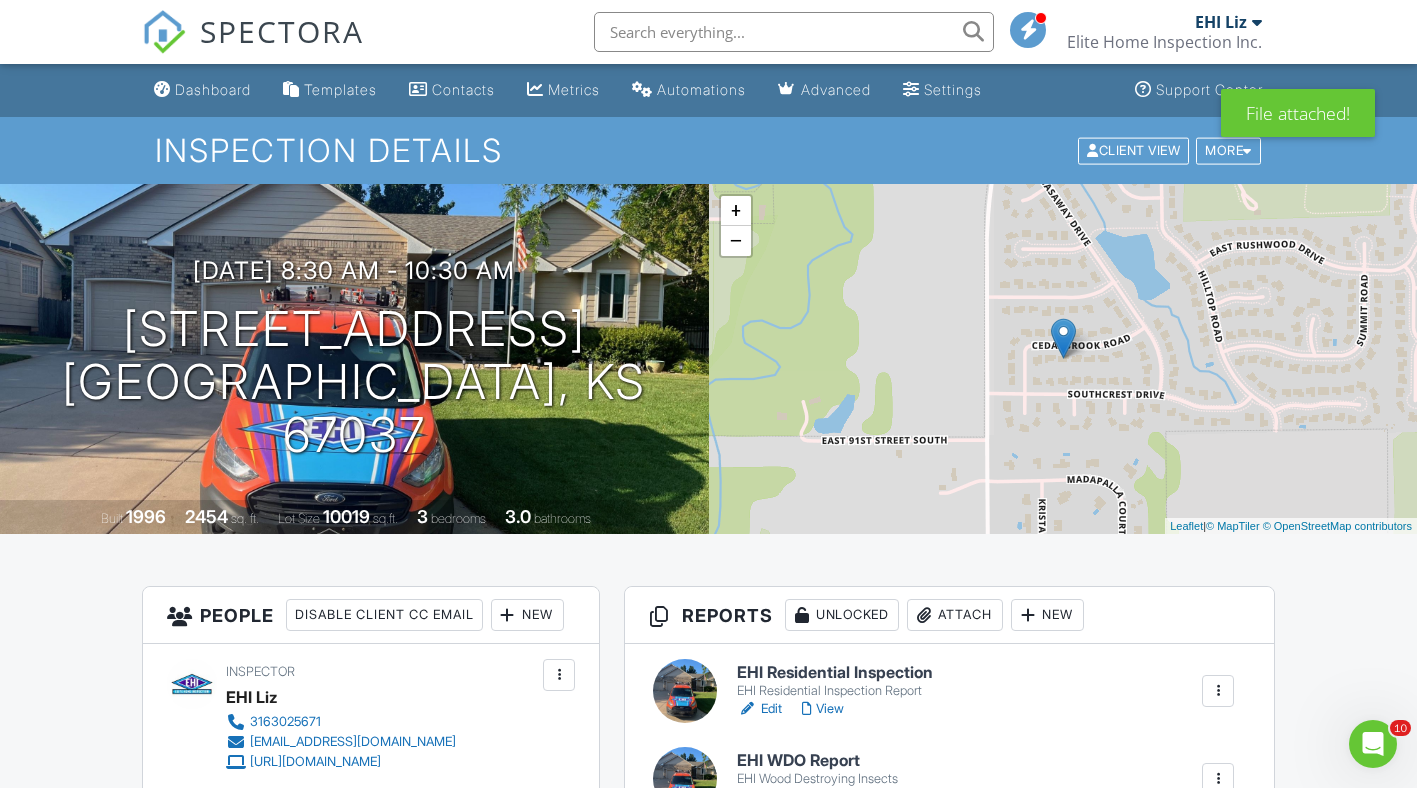 click on "Dashboard" at bounding box center (213, 89) 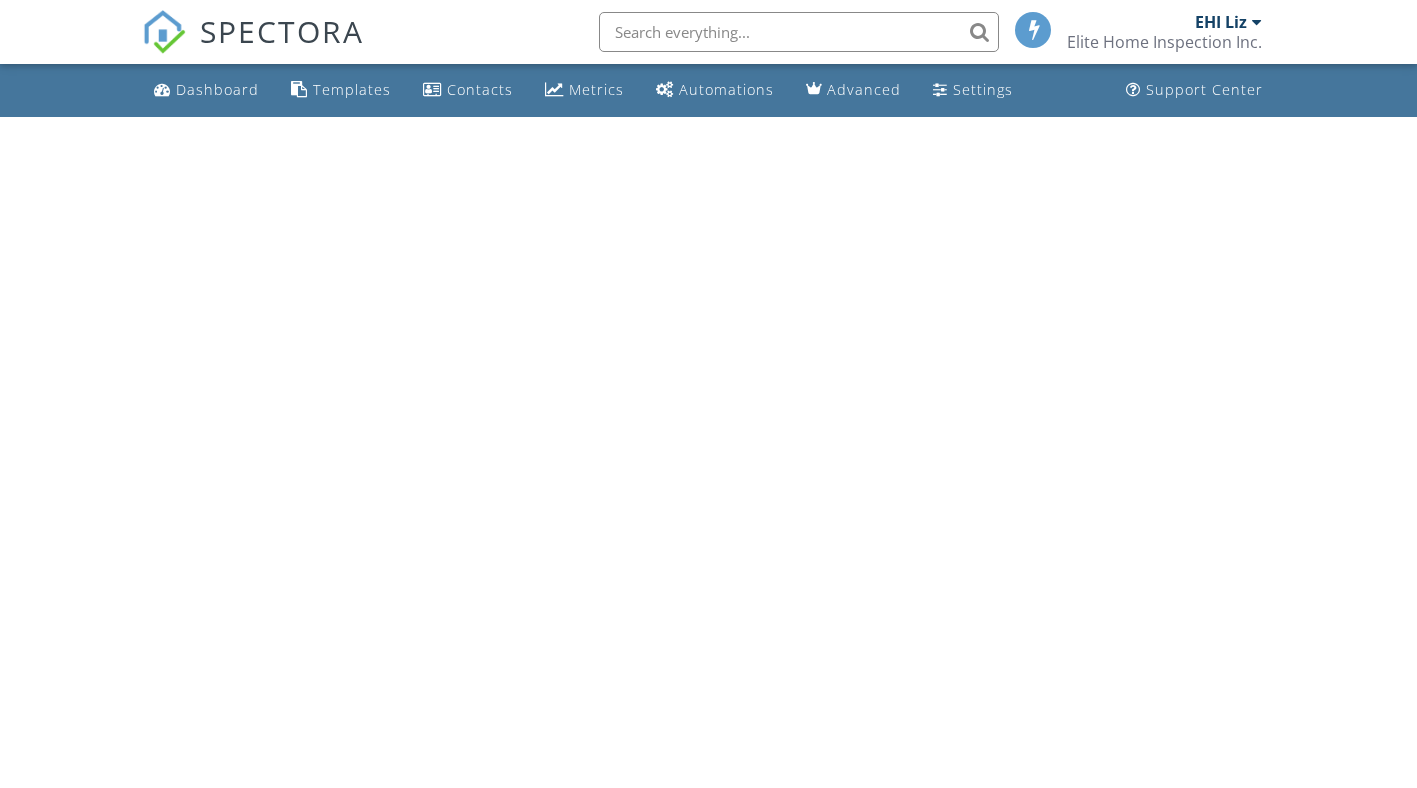 scroll, scrollTop: 0, scrollLeft: 0, axis: both 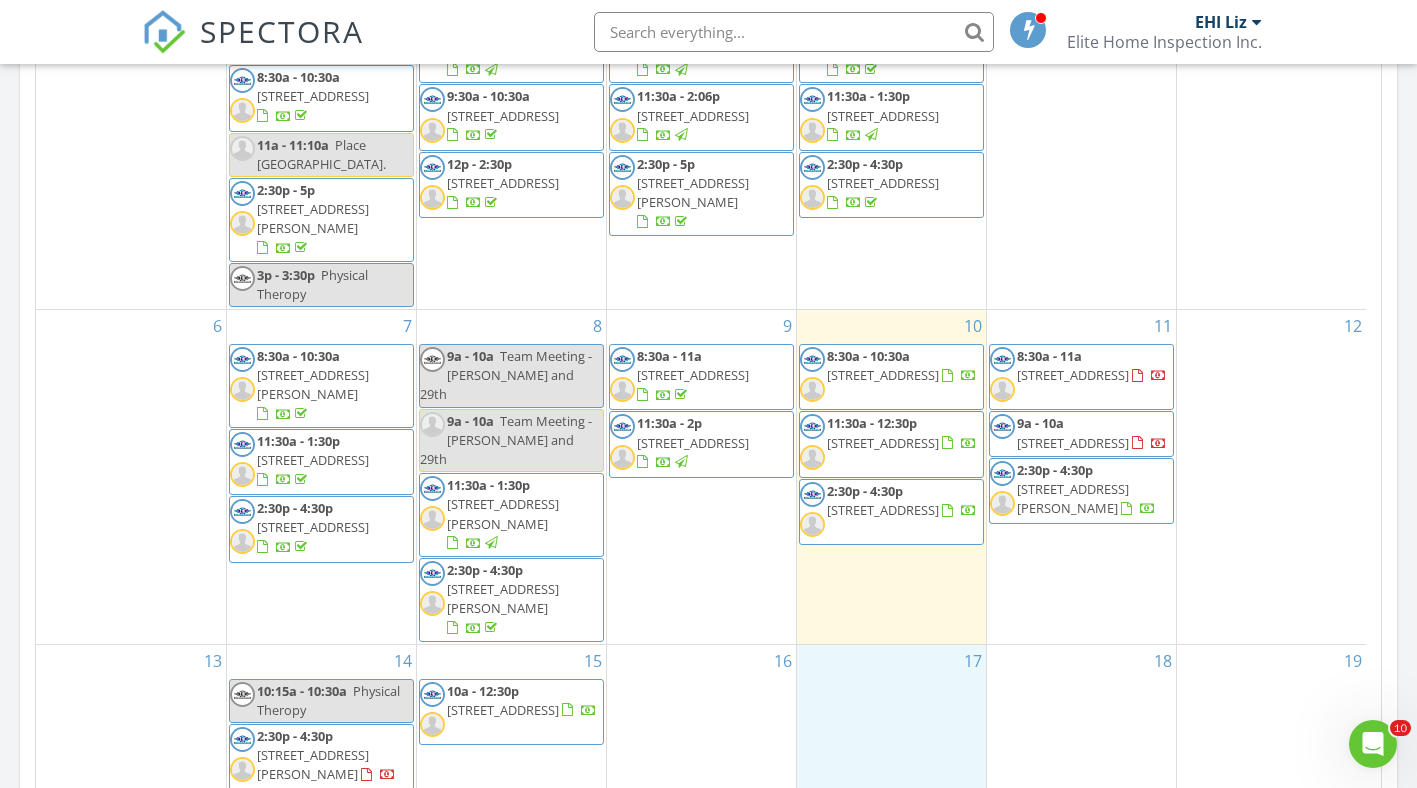 click on "17" at bounding box center (891, 719) 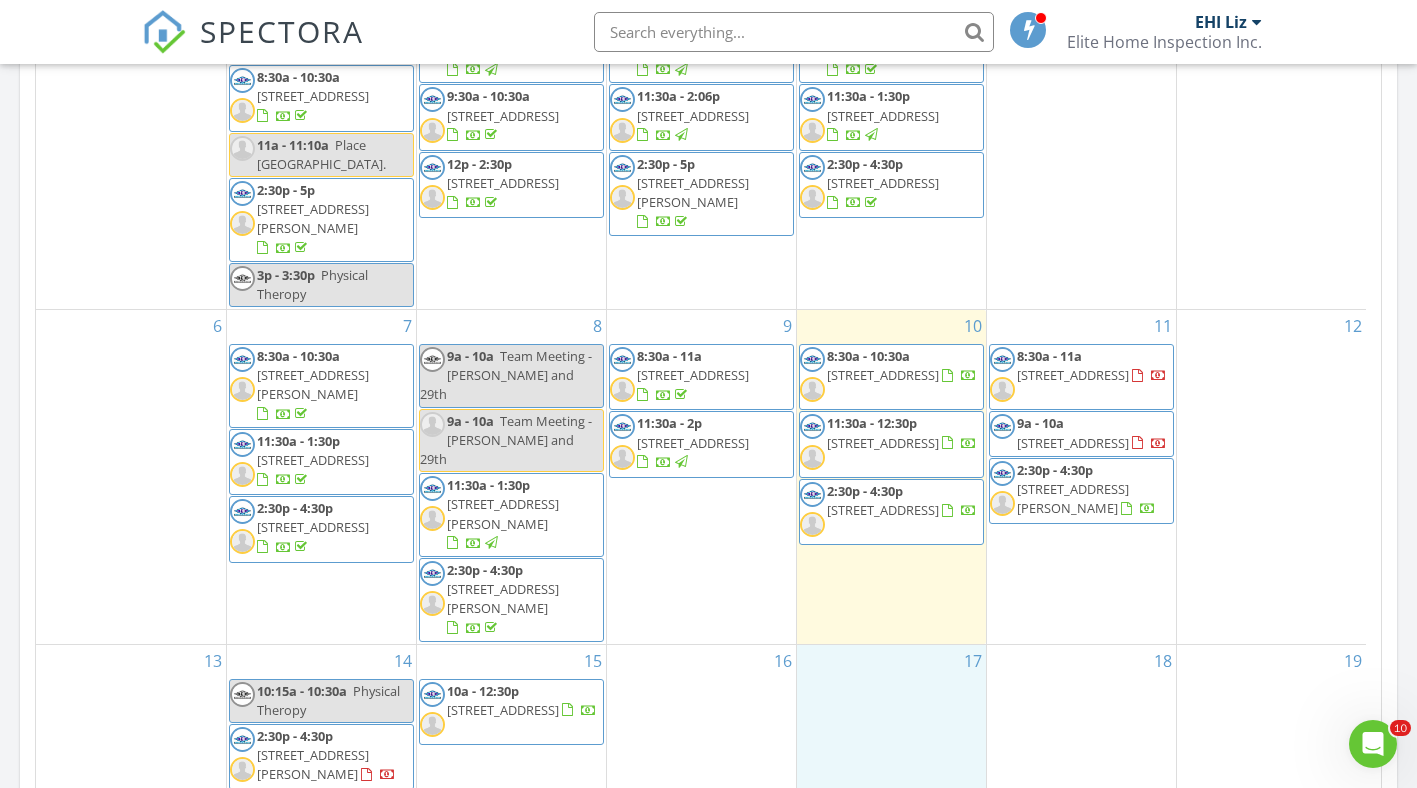 click on "6" at bounding box center (131, 477) 